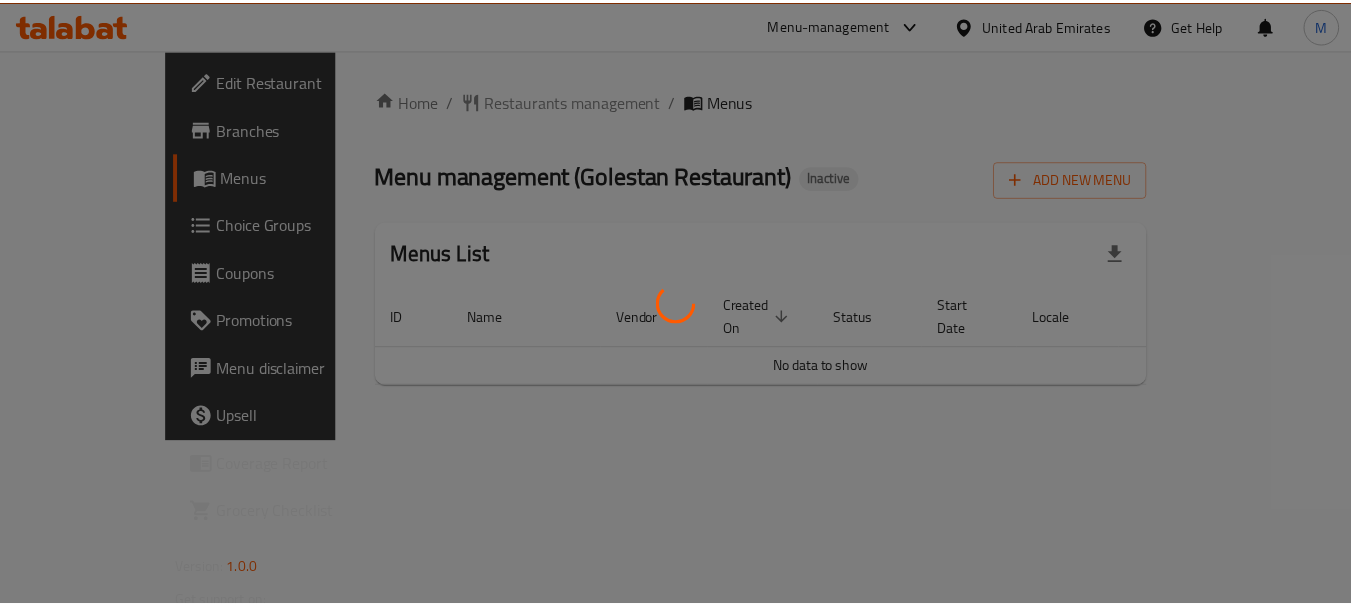 scroll, scrollTop: 0, scrollLeft: 0, axis: both 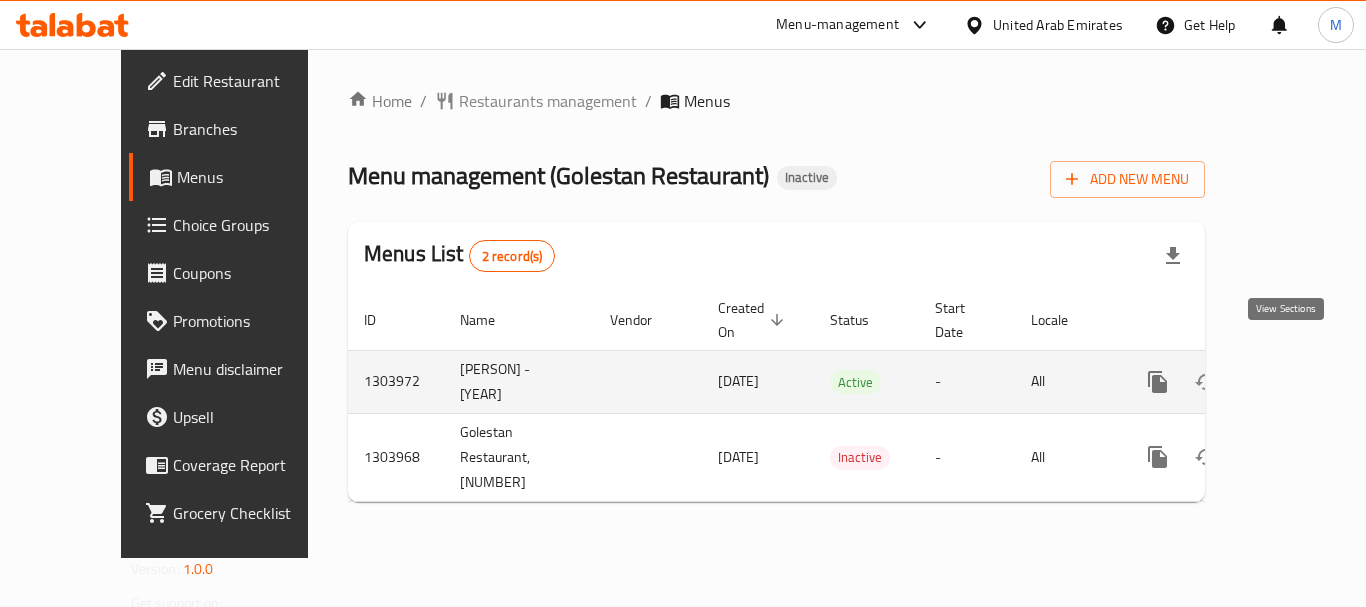 click at bounding box center (1302, 382) 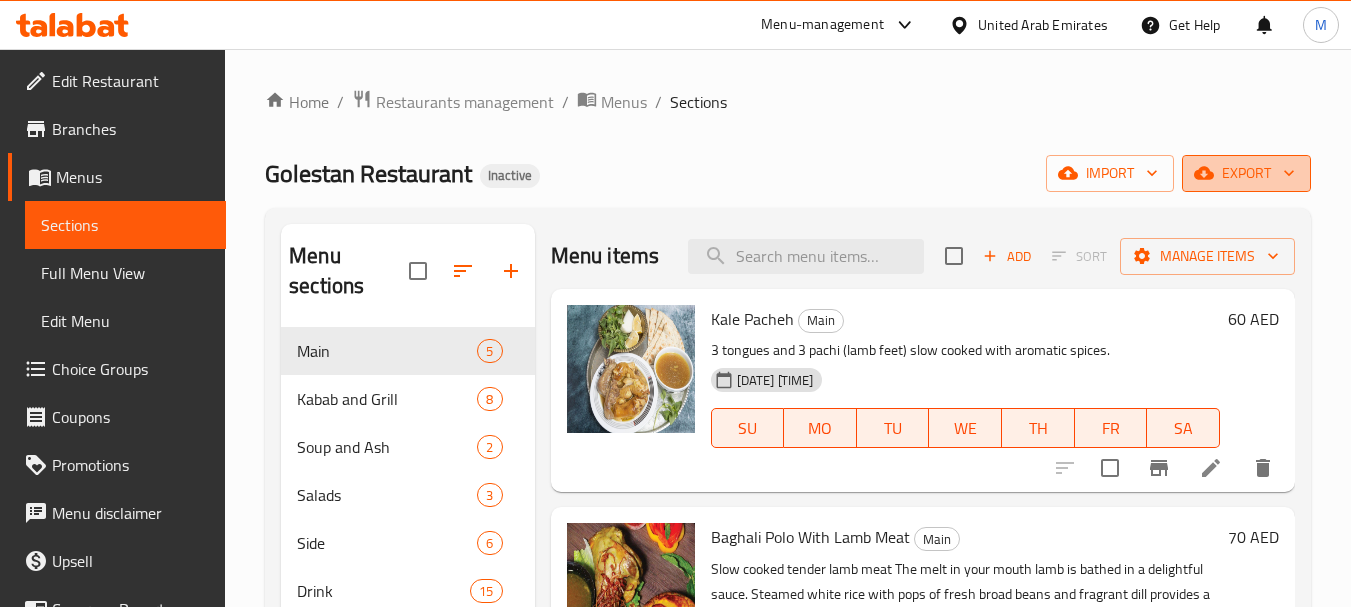 click on "export" at bounding box center [1246, 173] 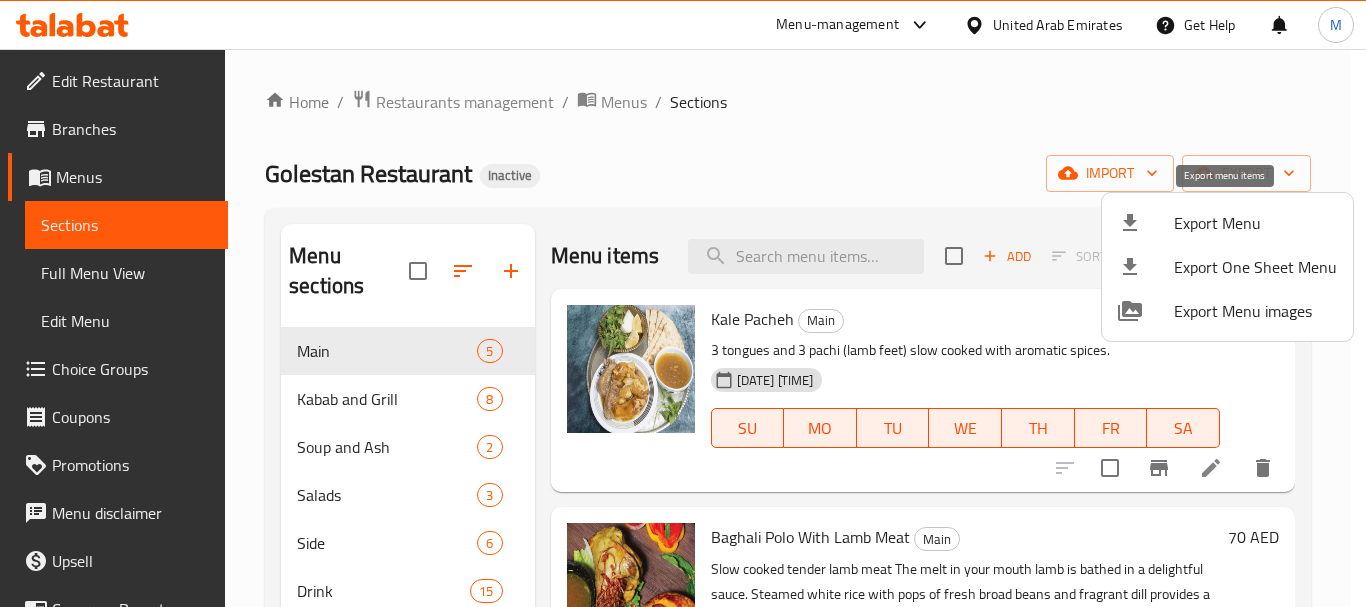 click on "Export Menu" at bounding box center (1255, 223) 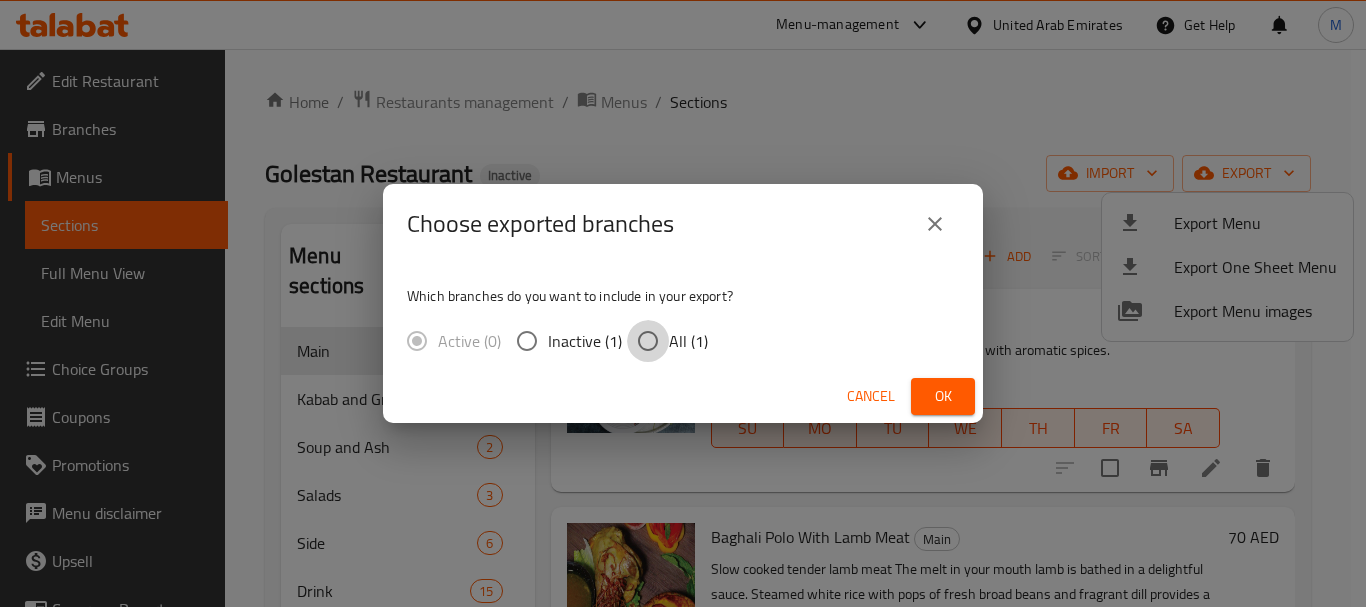 click on "All (1)" at bounding box center [648, 341] 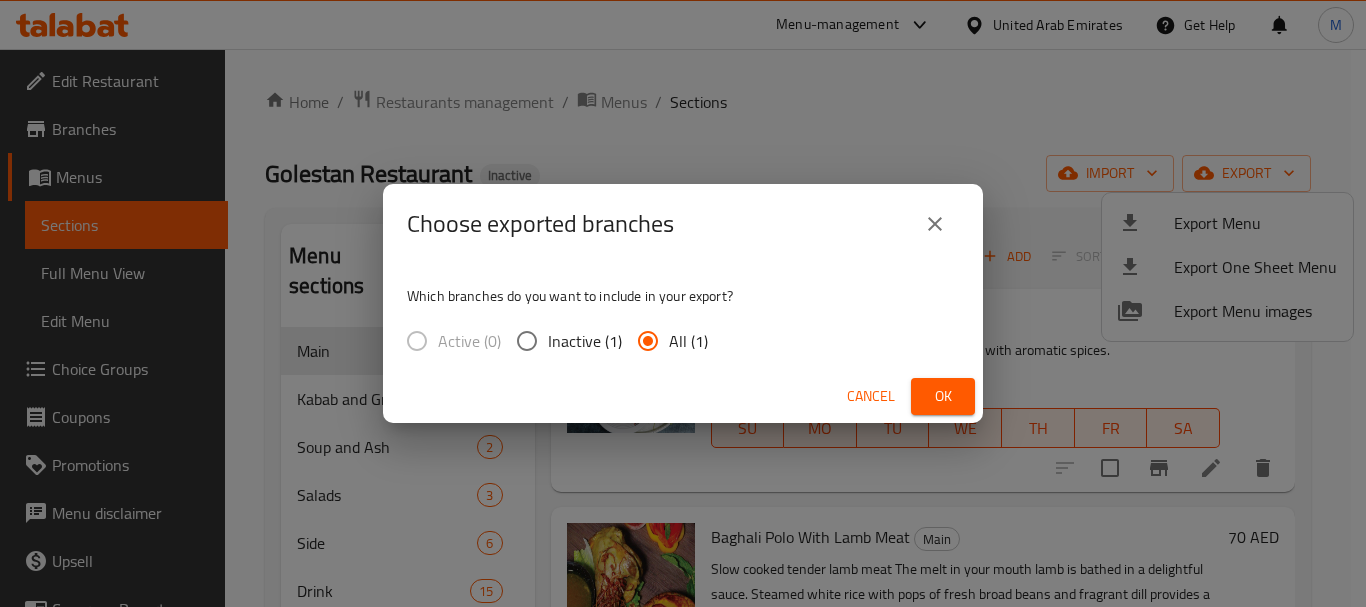 click on "Cancel Ok" at bounding box center [683, 396] 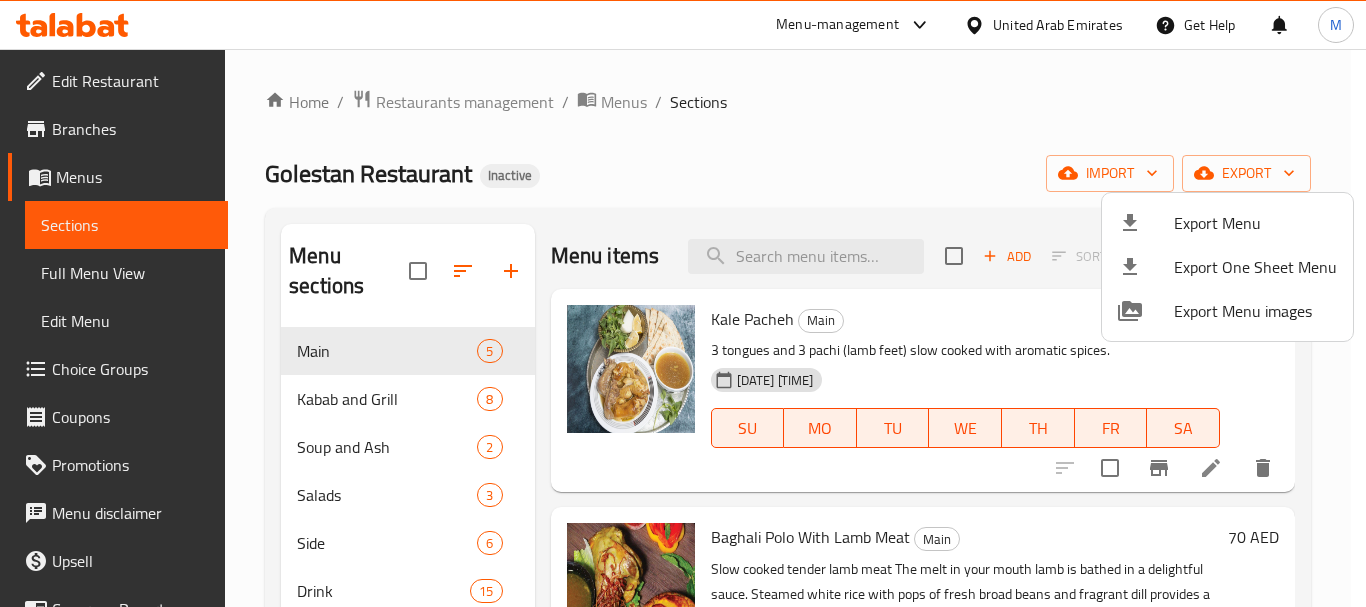 click at bounding box center (683, 303) 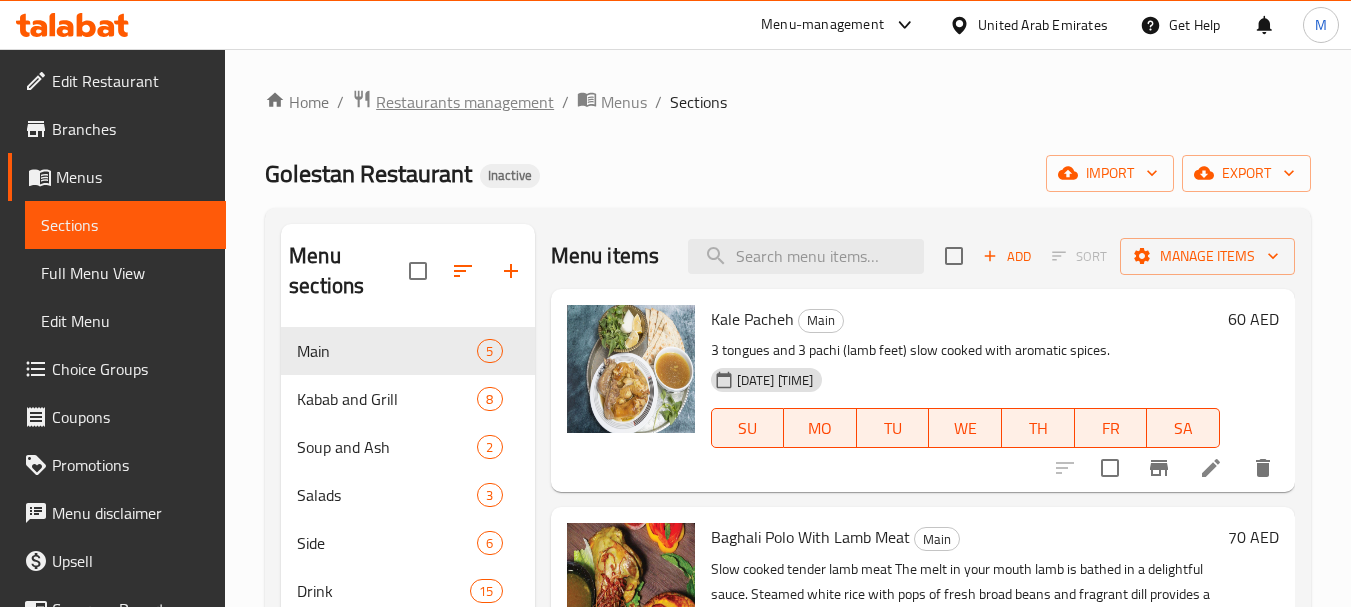 click on "Restaurants management" at bounding box center (465, 102) 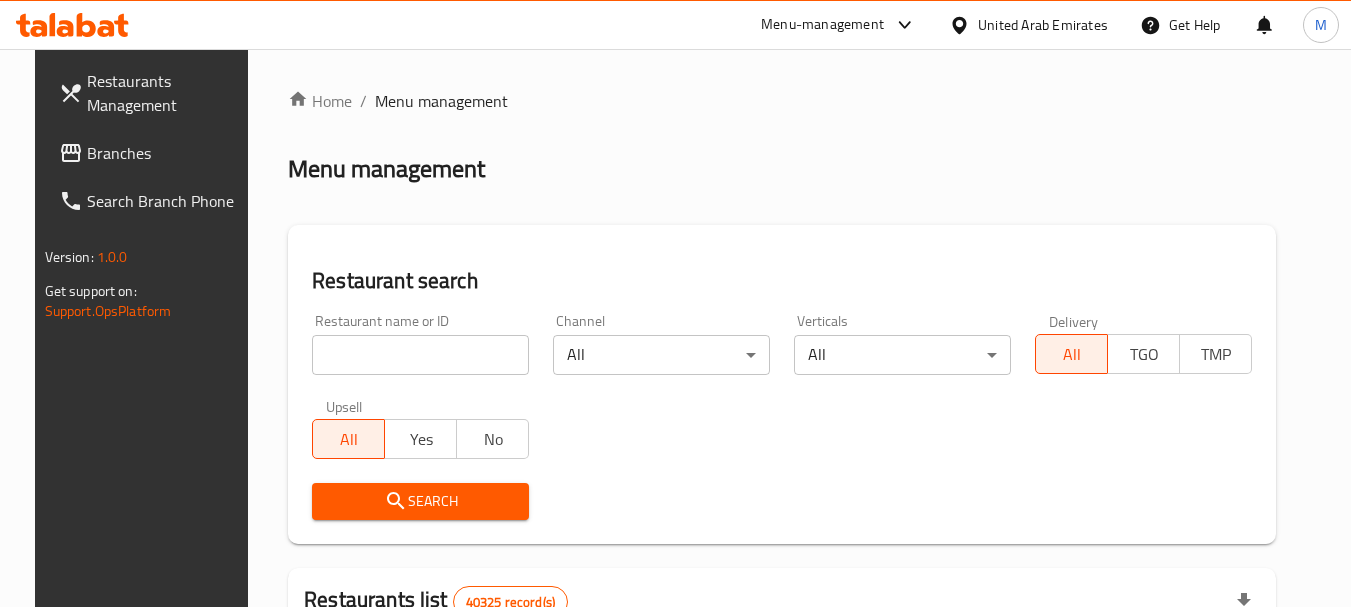 click on "United Arab Emirates" at bounding box center [1043, 25] 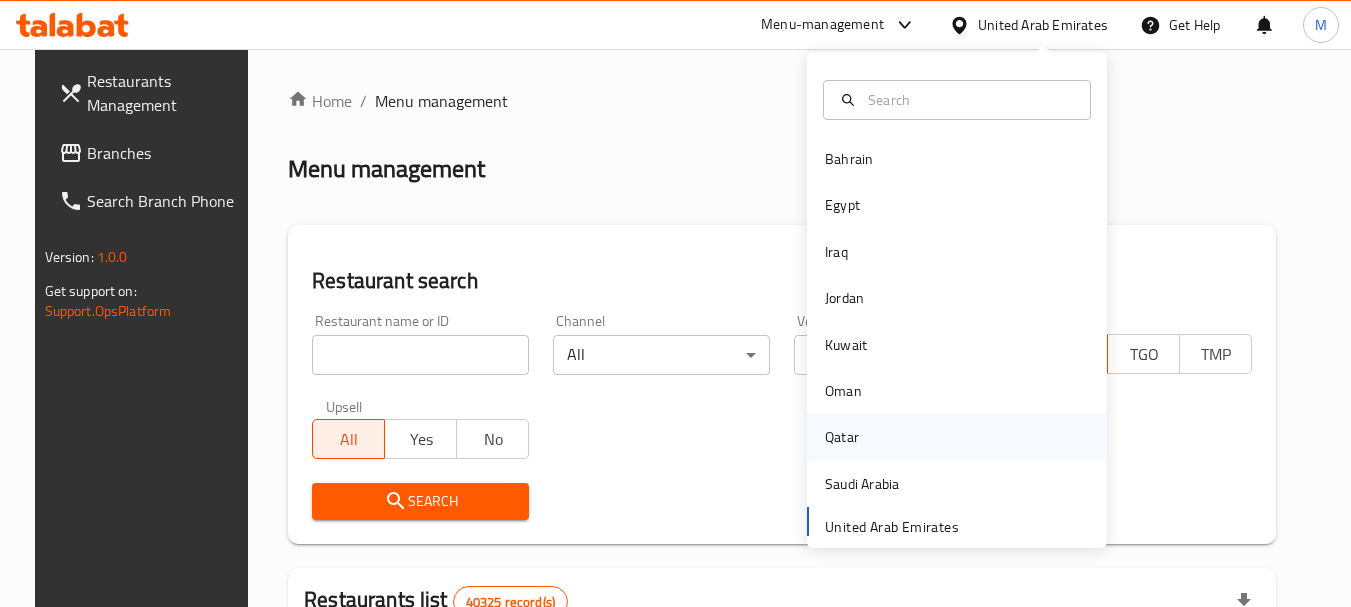 click on "Qatar" at bounding box center [842, 437] 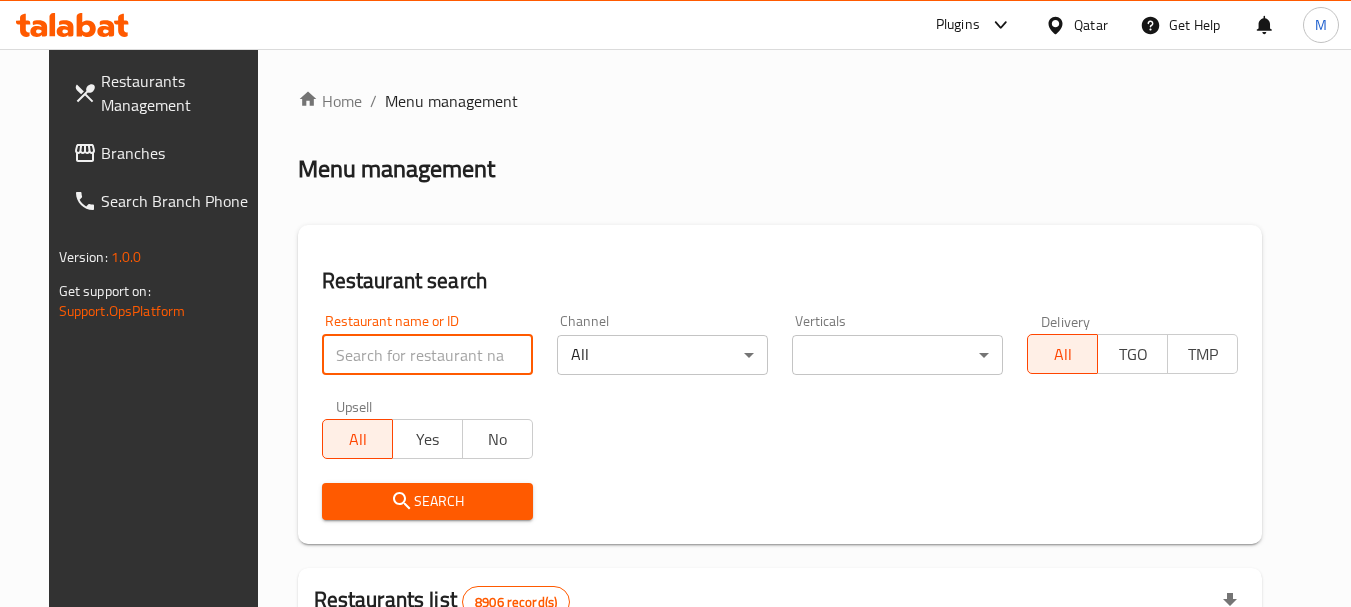 click at bounding box center [427, 355] 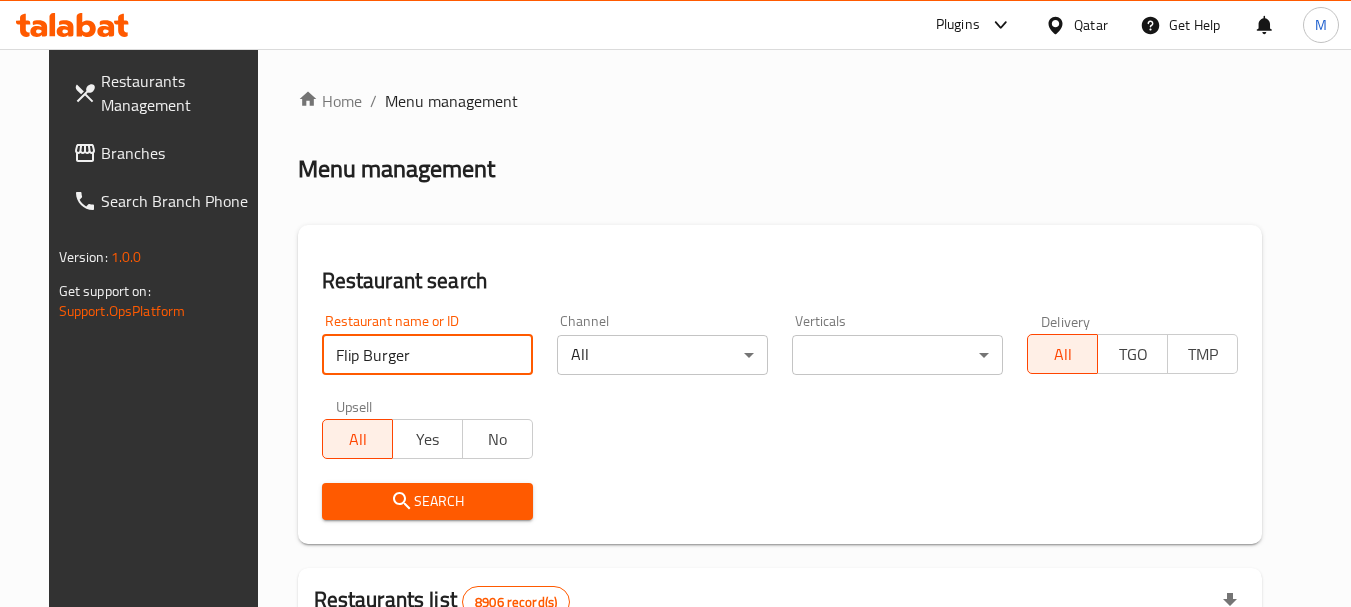 type on "Flip Burger" 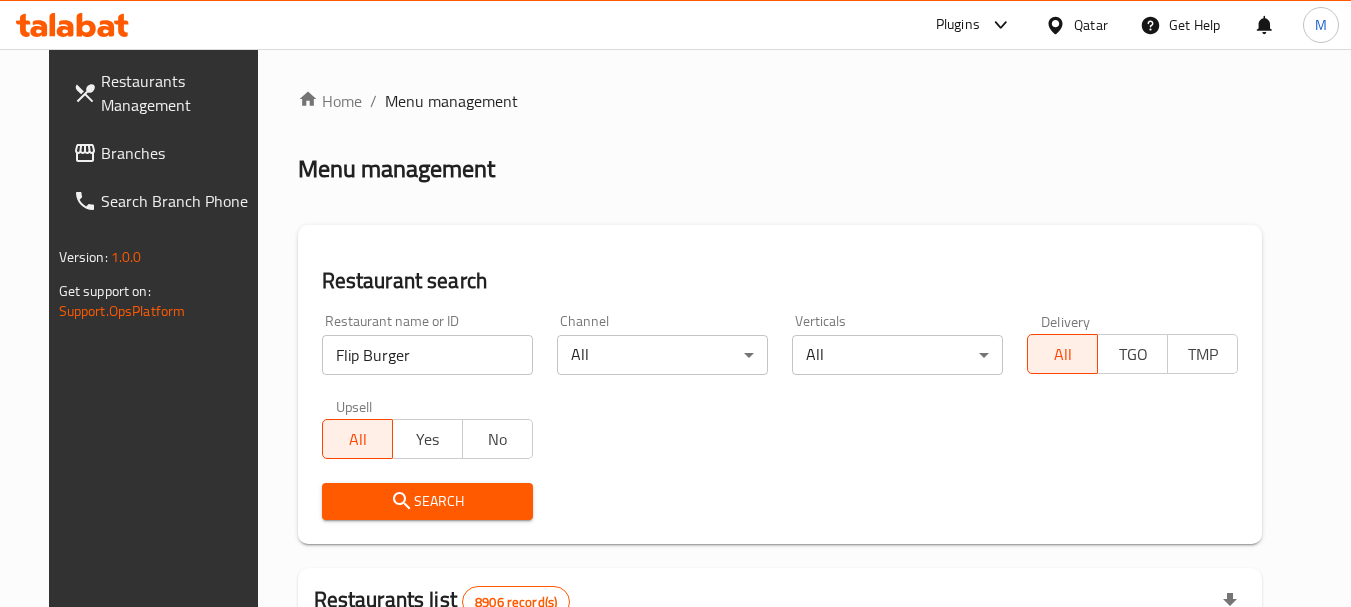 click on "Search" at bounding box center [427, 501] 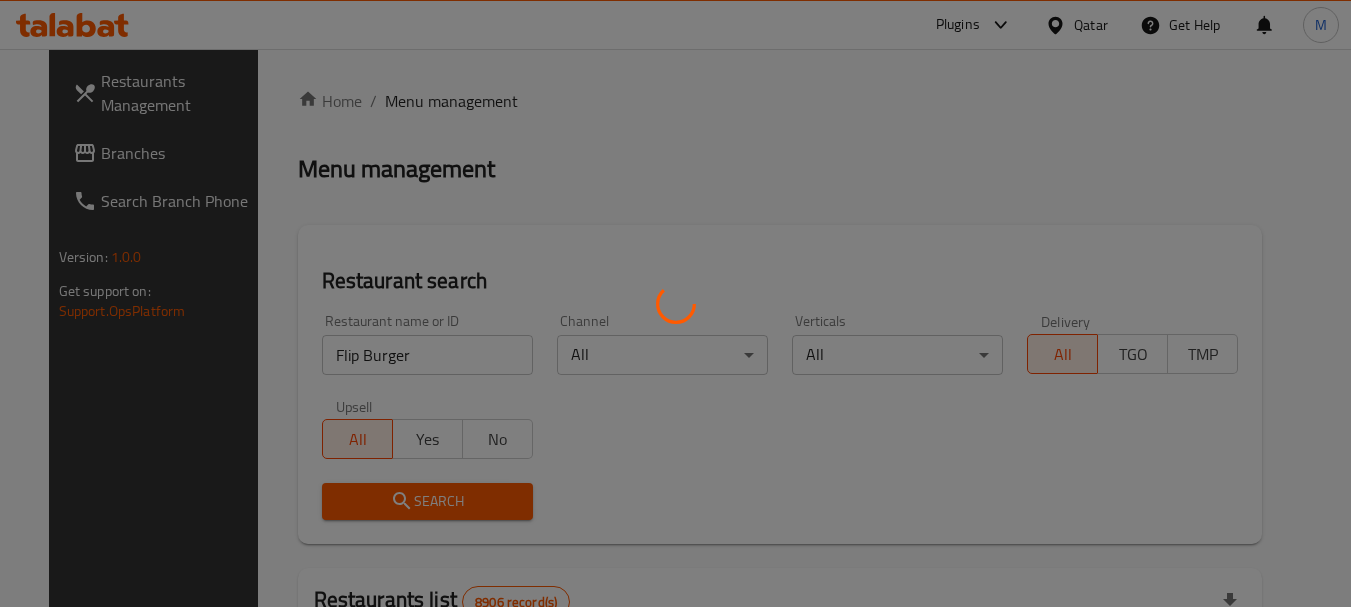 click at bounding box center [675, 303] 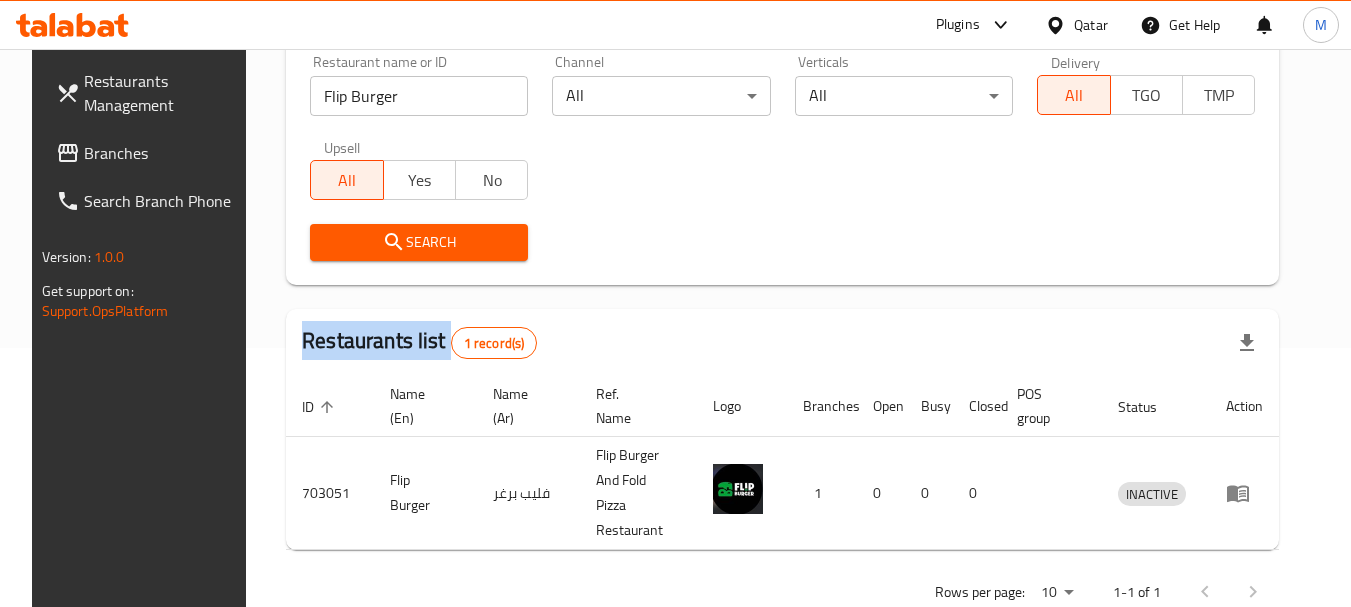scroll, scrollTop: 260, scrollLeft: 0, axis: vertical 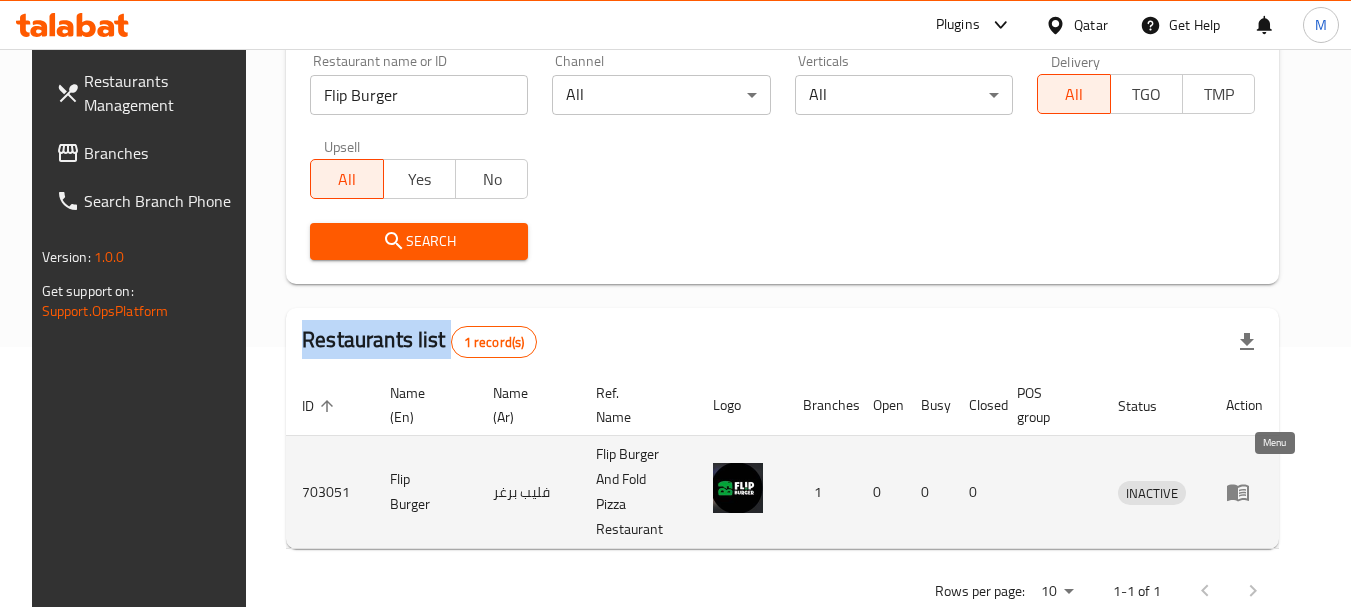 click 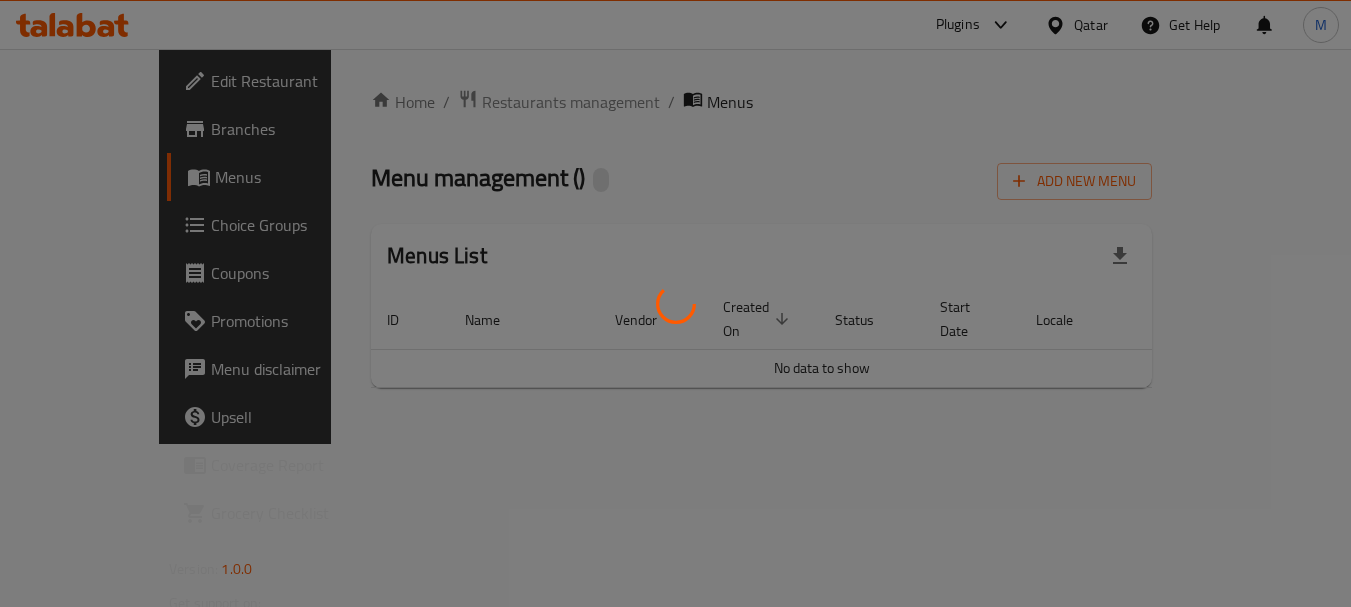 scroll, scrollTop: 0, scrollLeft: 0, axis: both 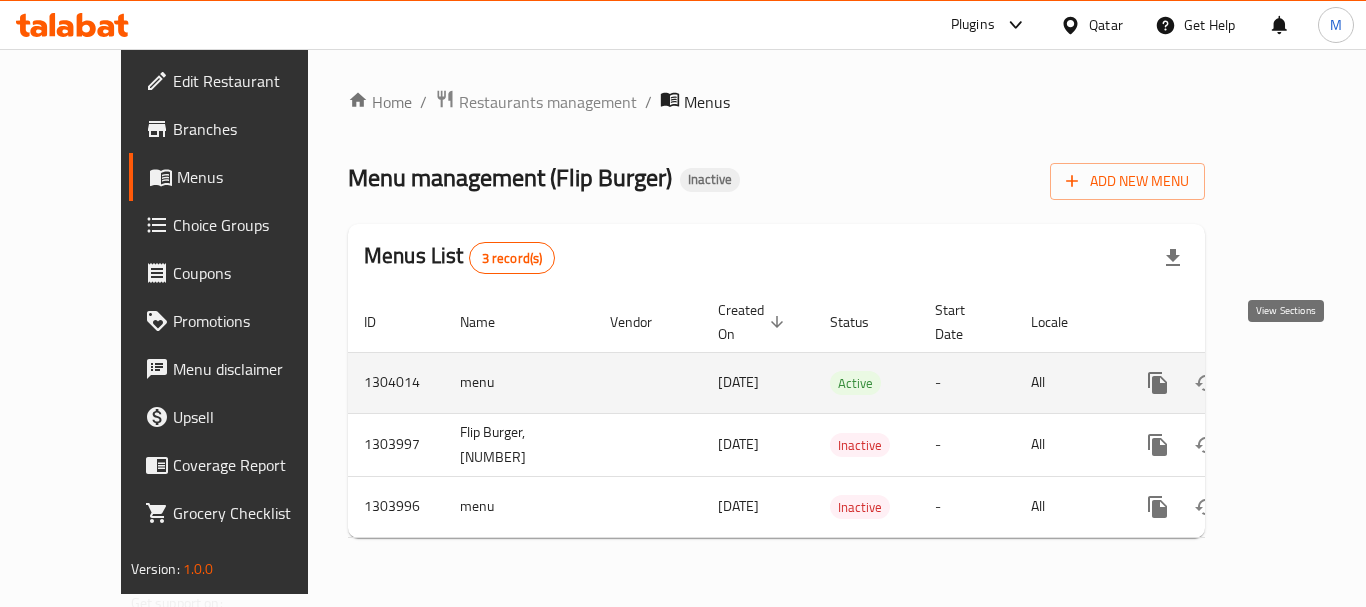 click at bounding box center (1302, 383) 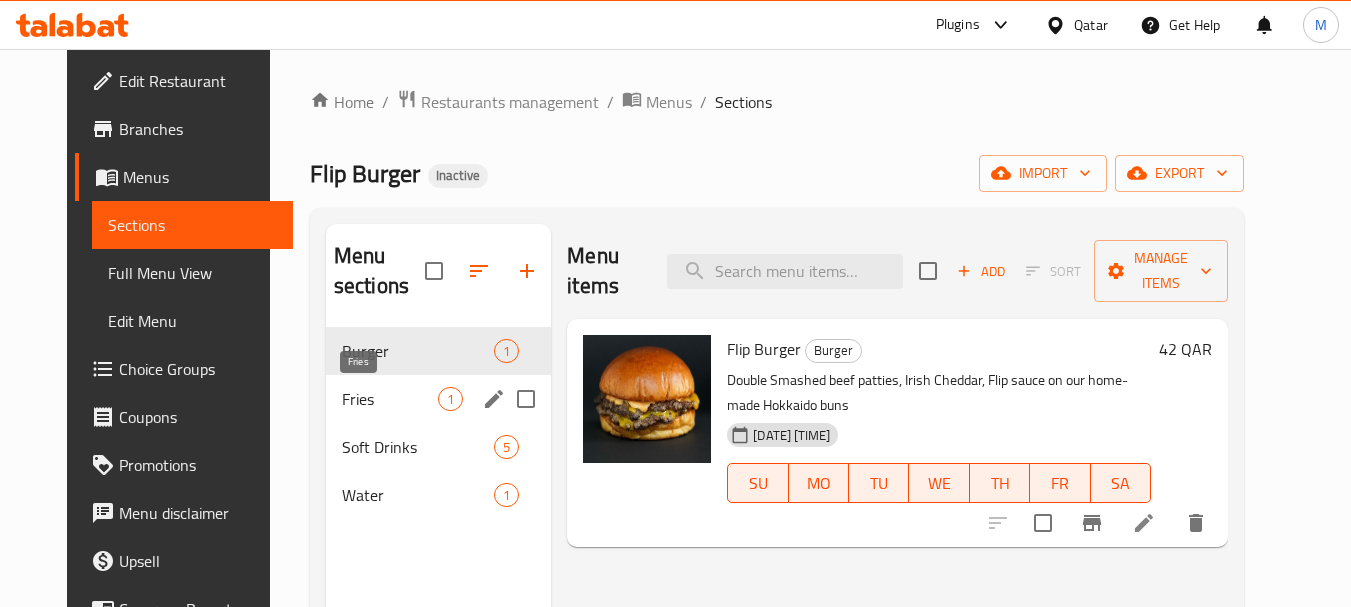 click on "Fries" at bounding box center [390, 399] 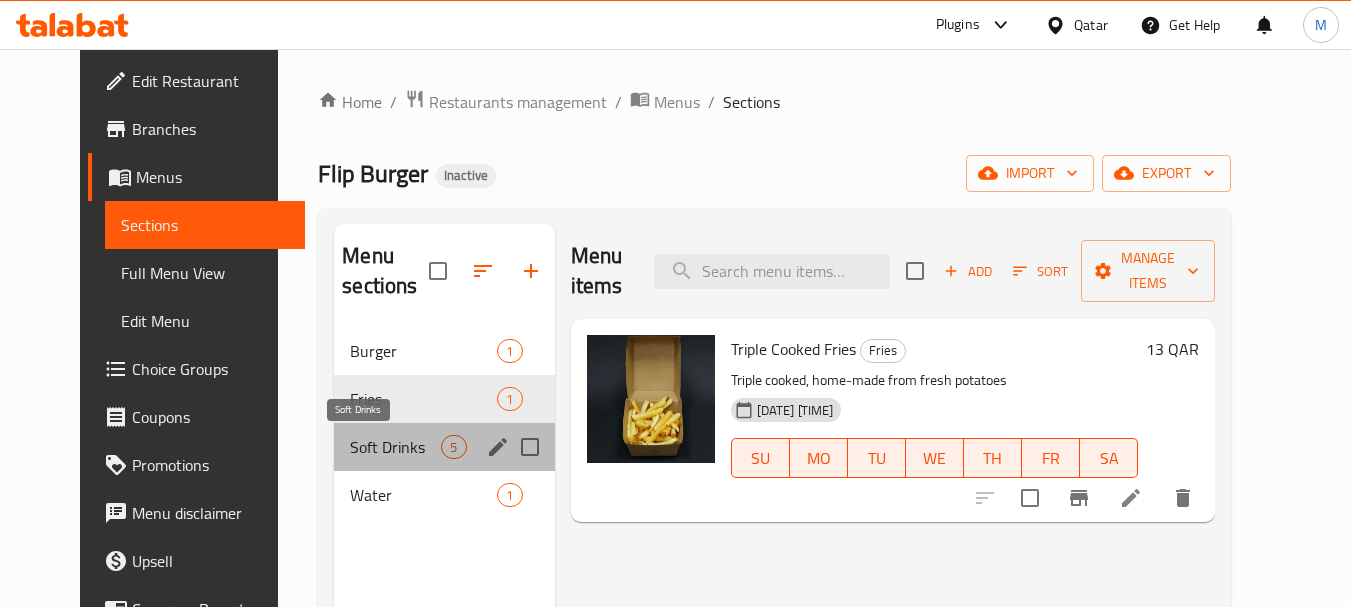 click on "Soft Drinks" at bounding box center (395, 447) 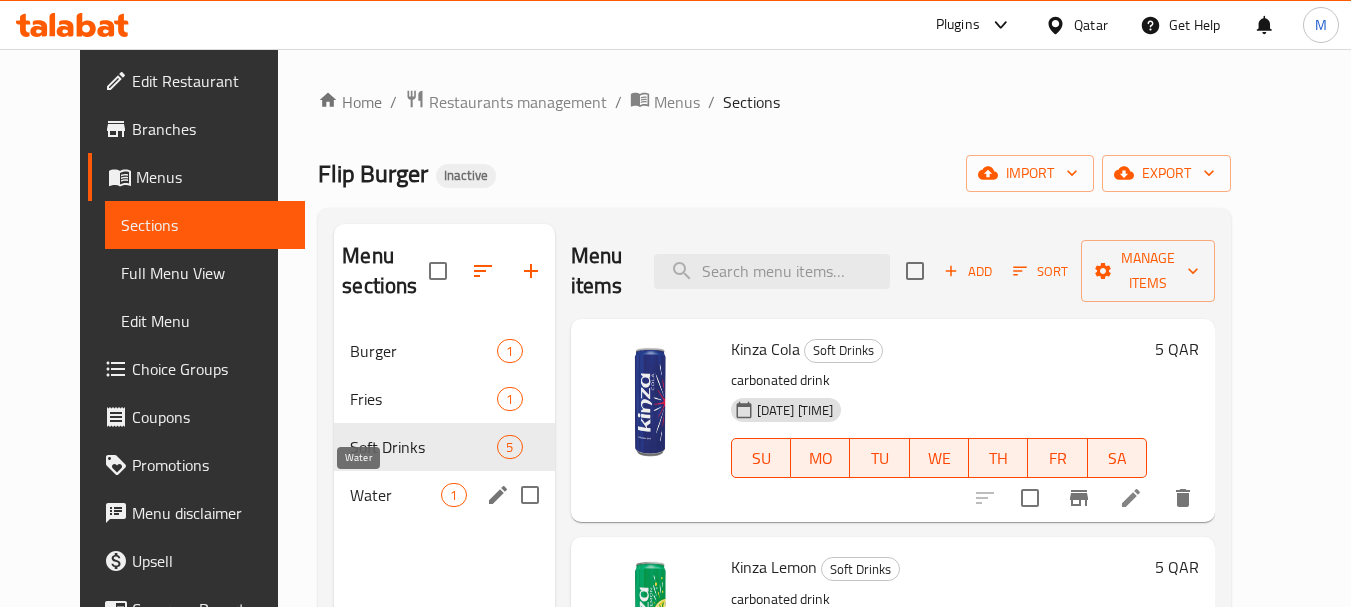 click on "Water" at bounding box center [395, 495] 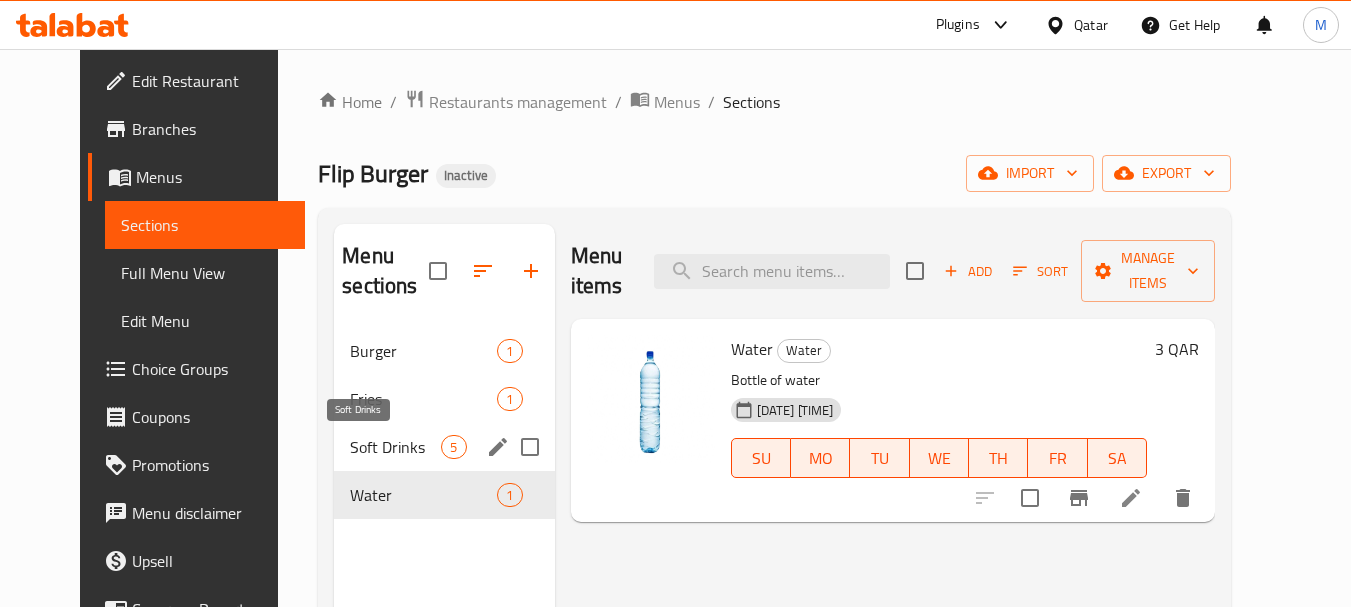 click on "Soft Drinks" at bounding box center (395, 447) 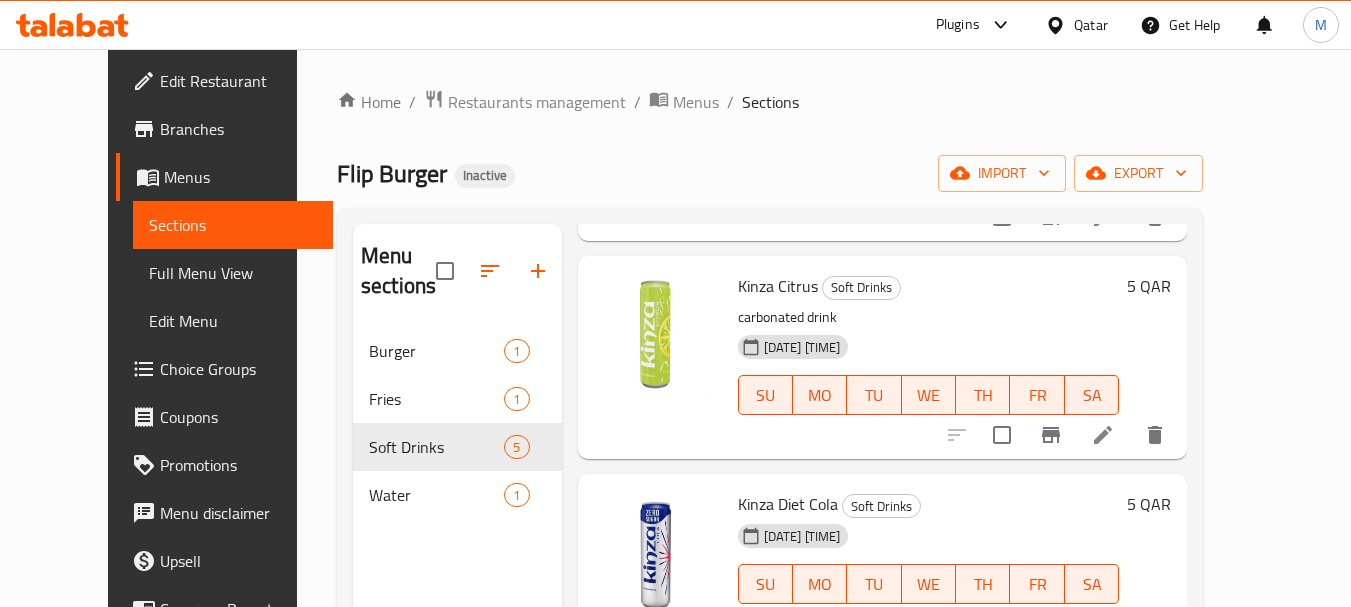 scroll, scrollTop: 505, scrollLeft: 0, axis: vertical 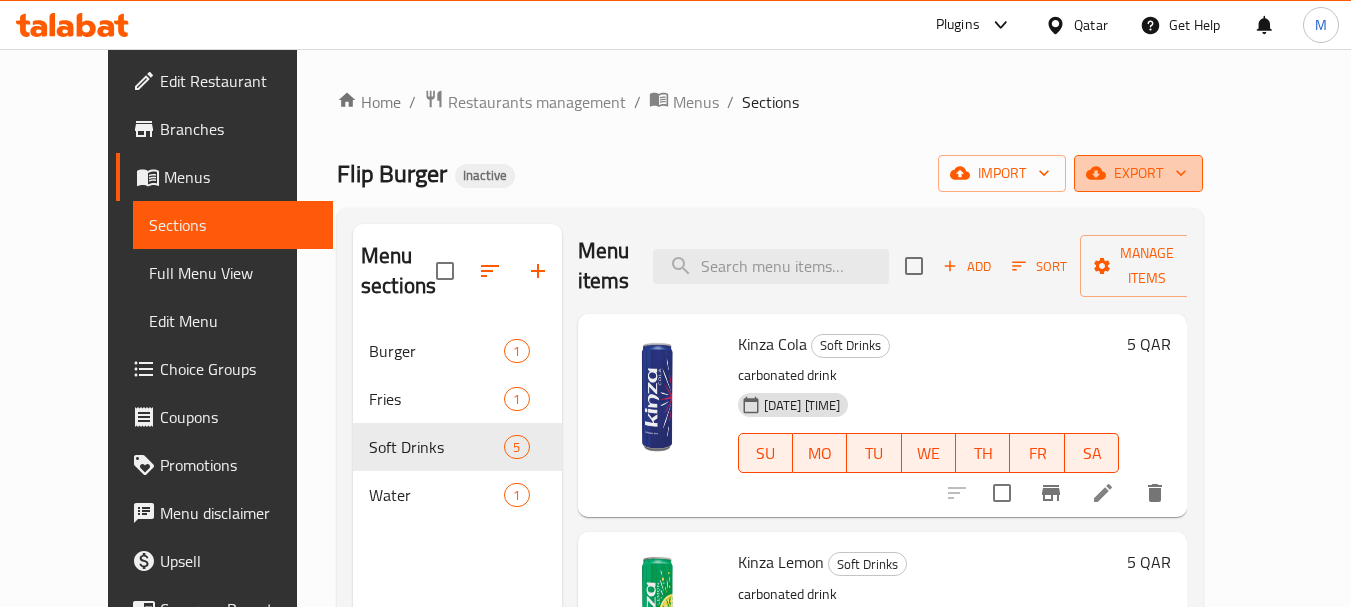 click 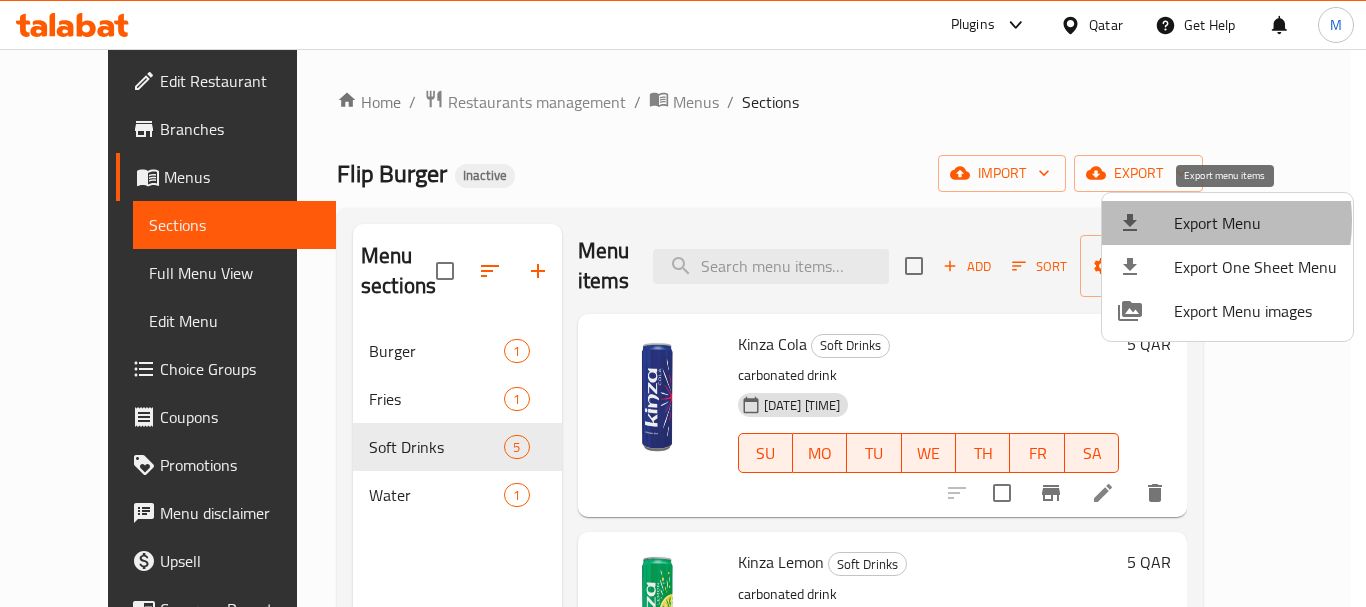 click on "Export Menu" at bounding box center (1255, 223) 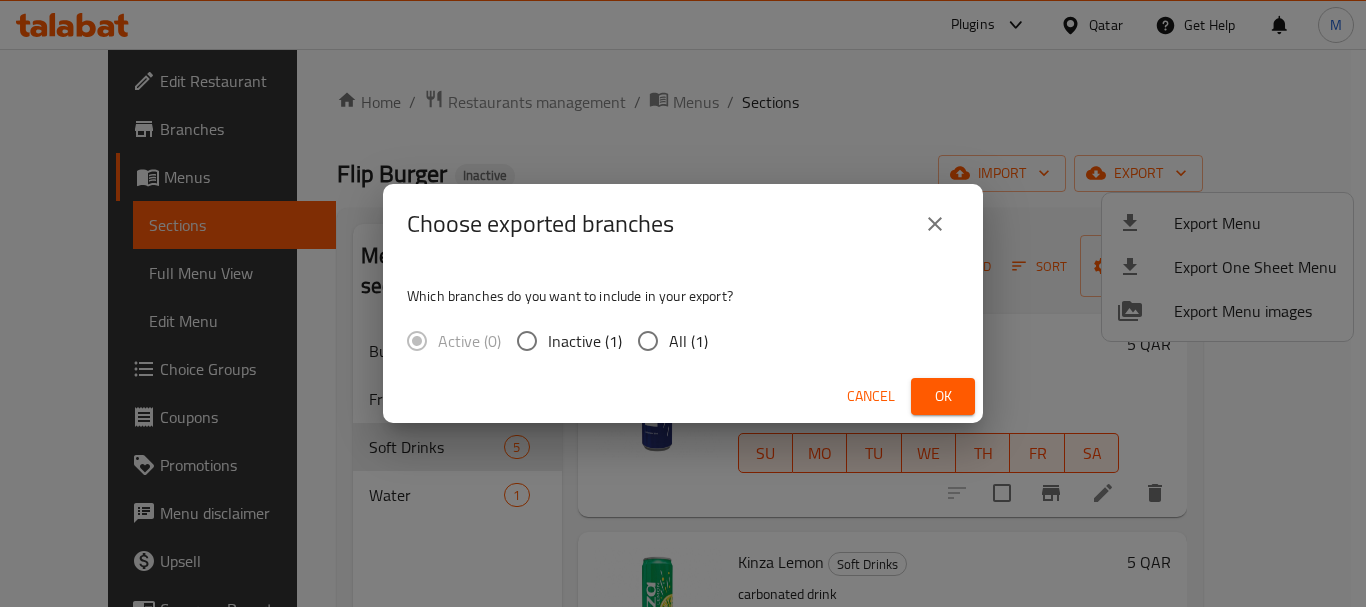 click on "All (1)" at bounding box center (688, 341) 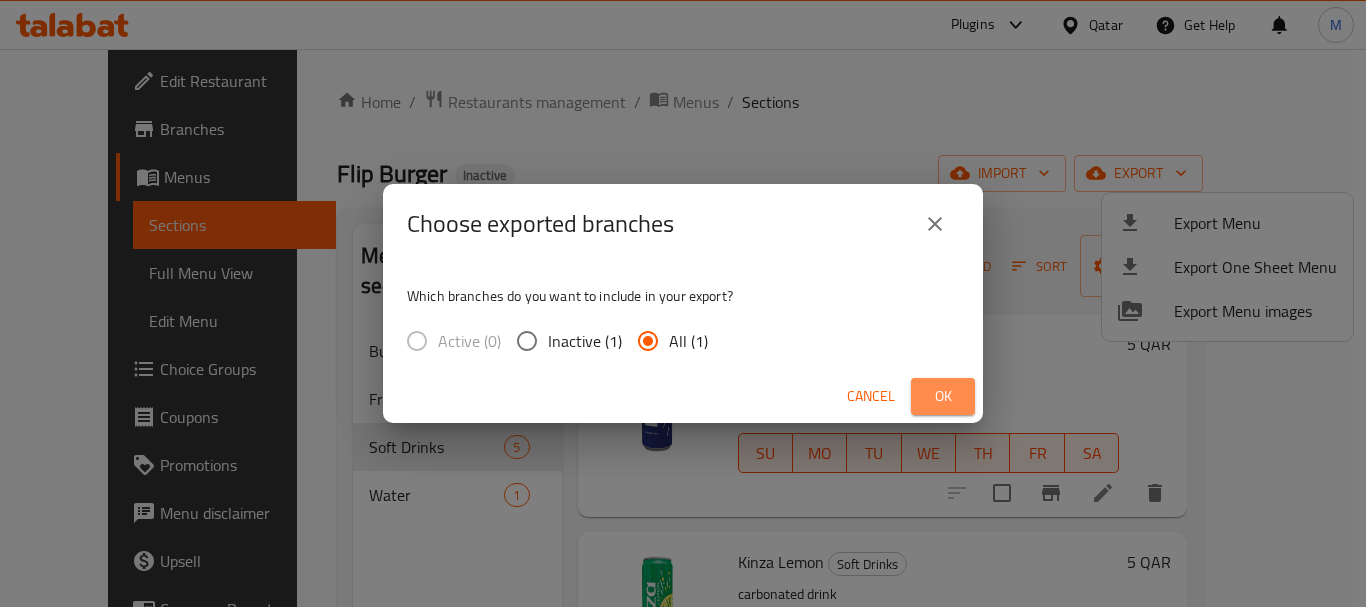 drag, startPoint x: 961, startPoint y: 399, endPoint x: 468, endPoint y: 214, distance: 526.5681 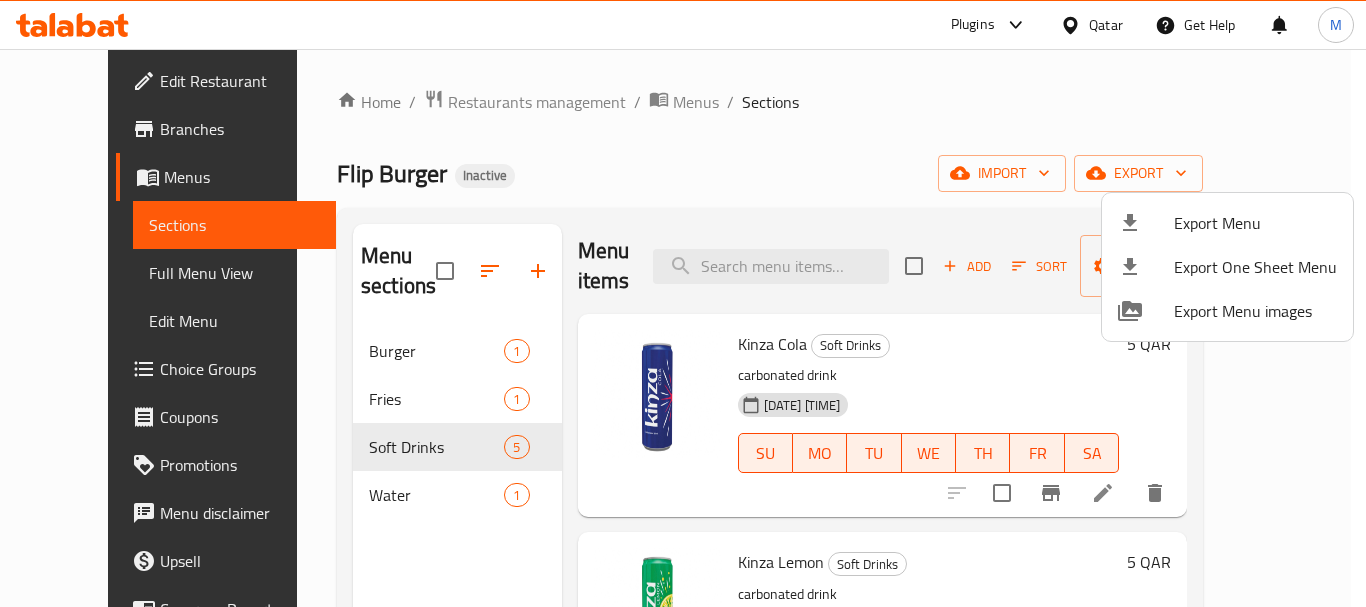 click at bounding box center [683, 303] 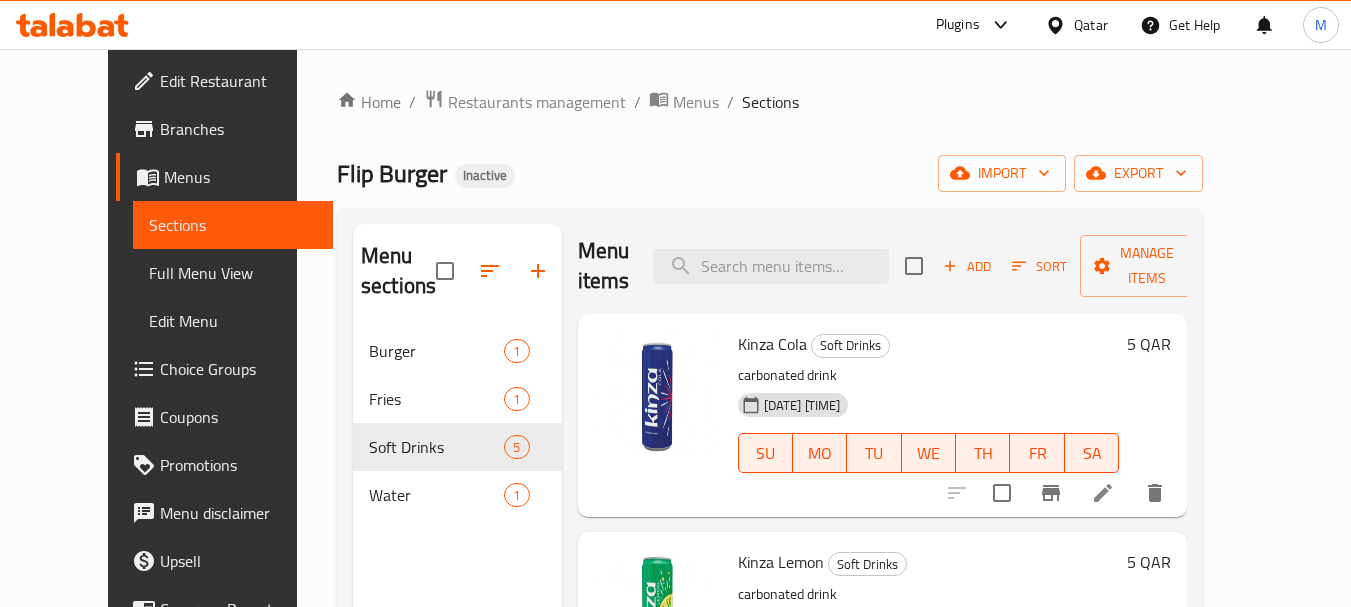 click on "Edit Restaurant" at bounding box center (239, 81) 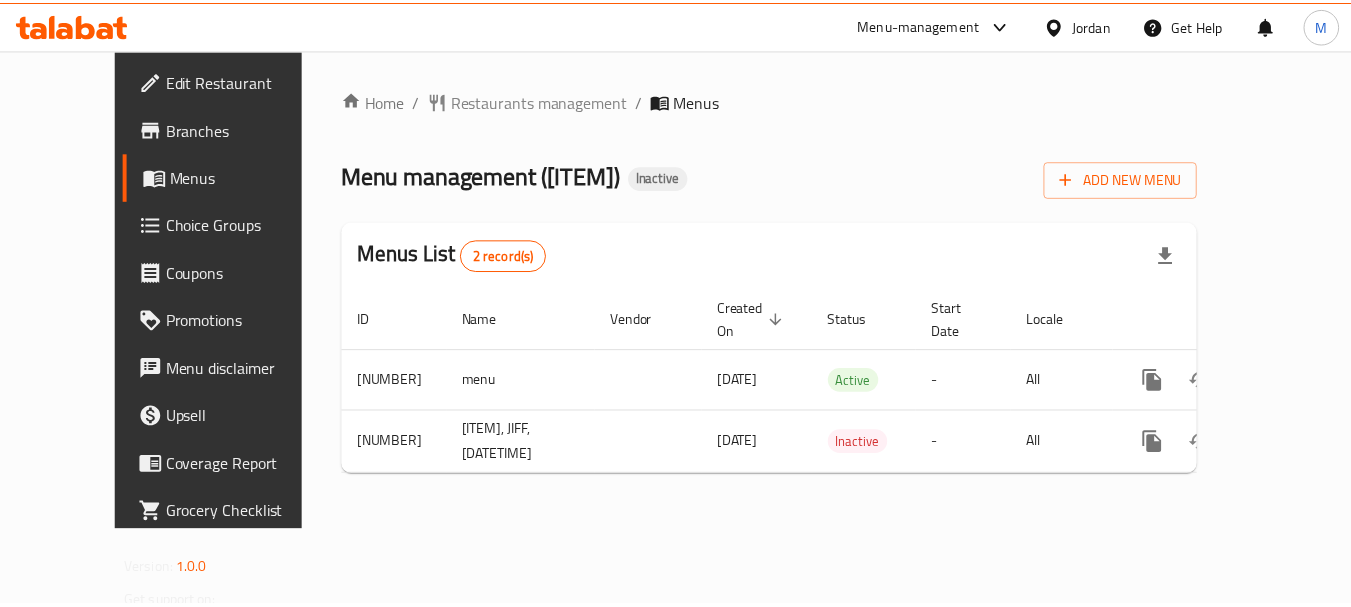 scroll, scrollTop: 0, scrollLeft: 0, axis: both 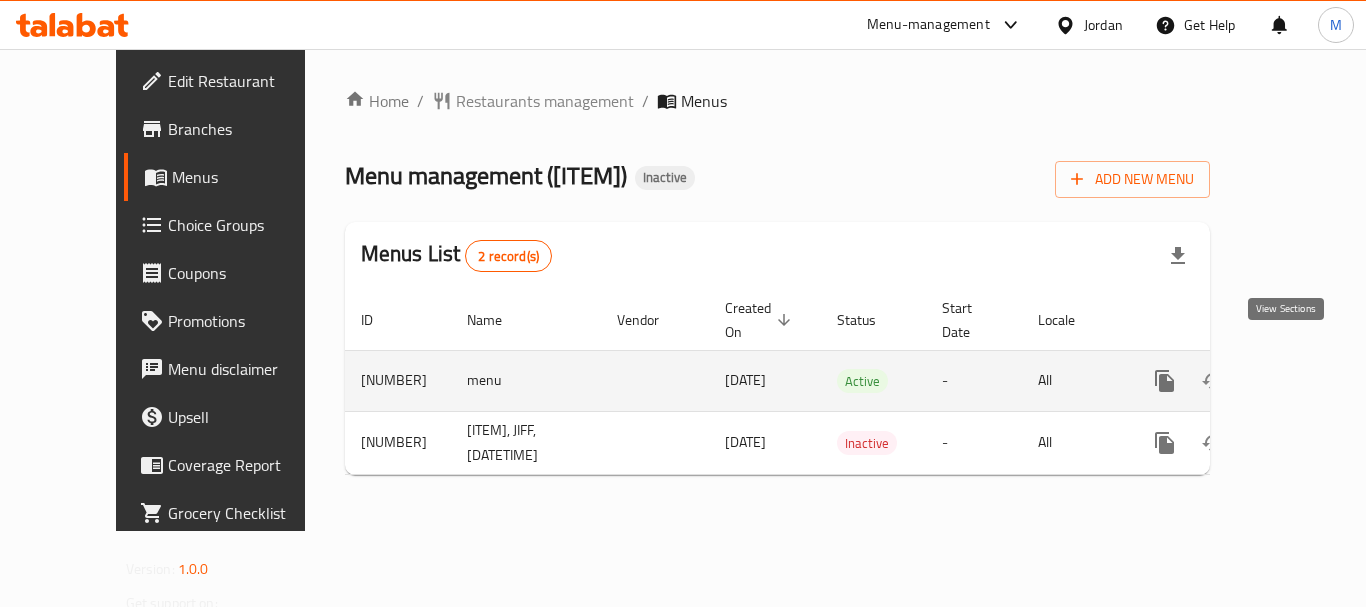 click 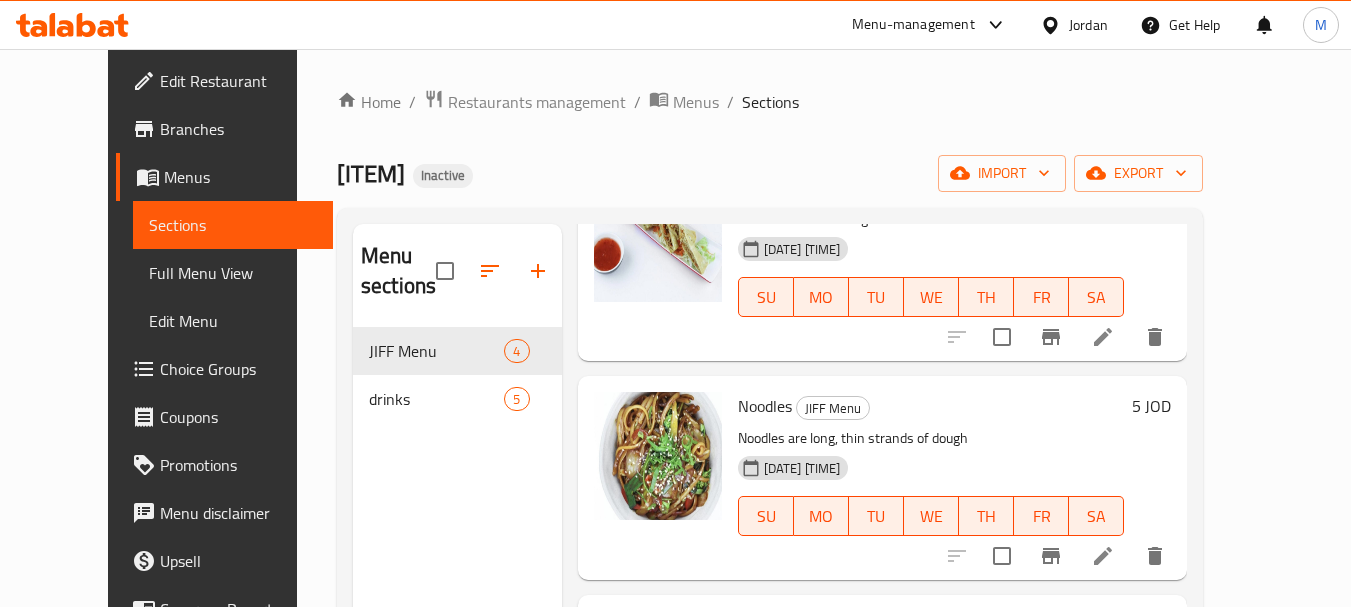 scroll, scrollTop: 347, scrollLeft: 0, axis: vertical 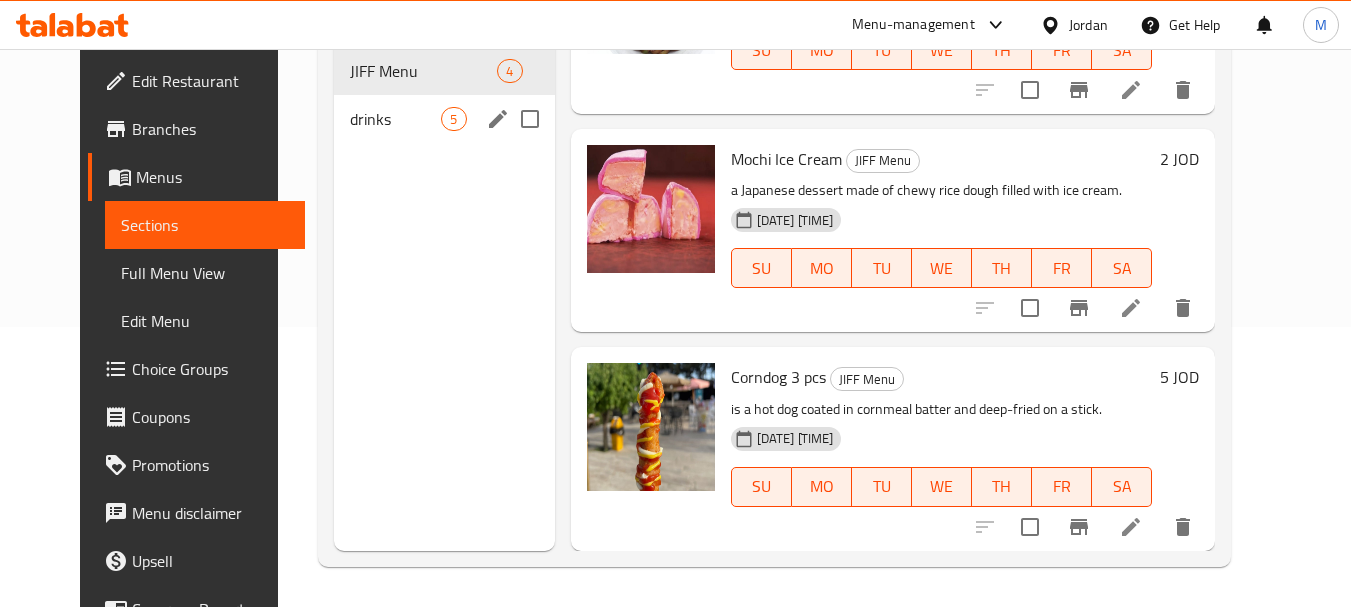 click on "drinks" at bounding box center [395, 119] 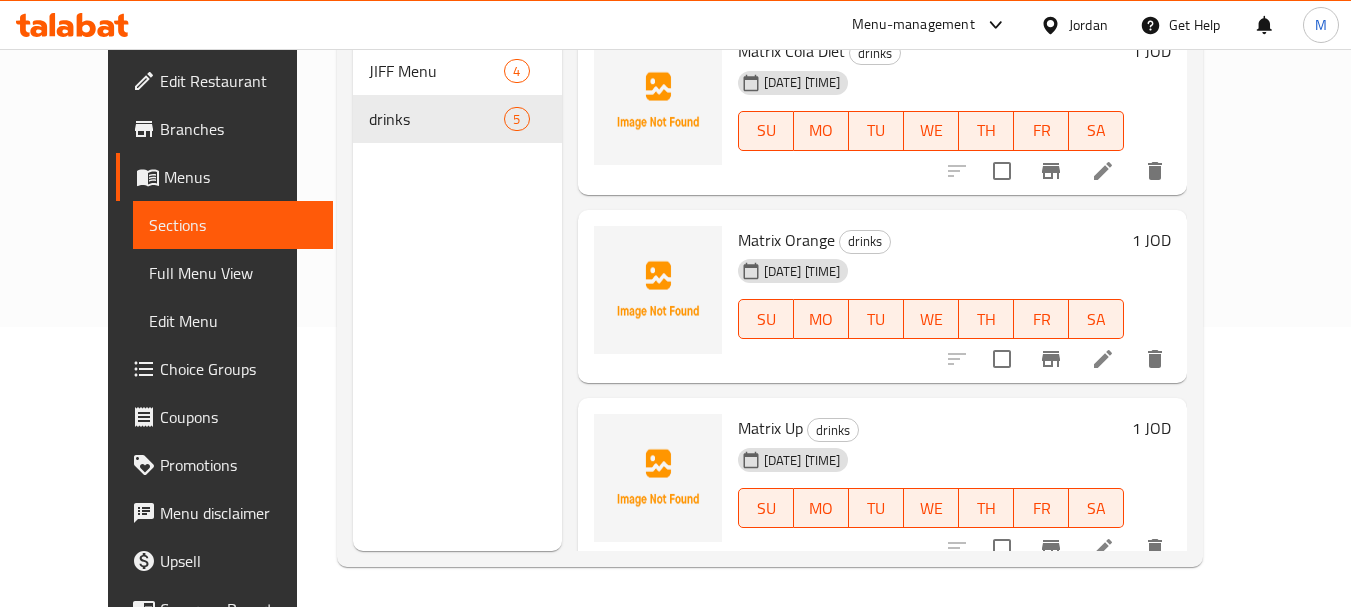 scroll, scrollTop: 416, scrollLeft: 0, axis: vertical 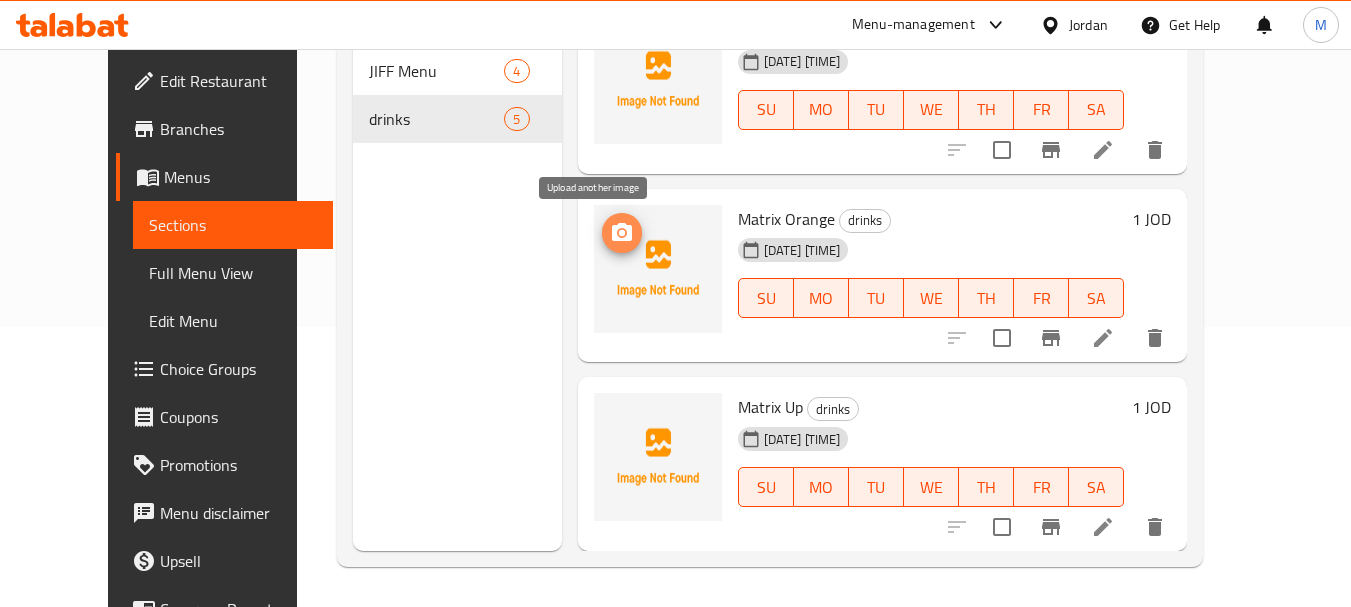 click at bounding box center (622, 233) 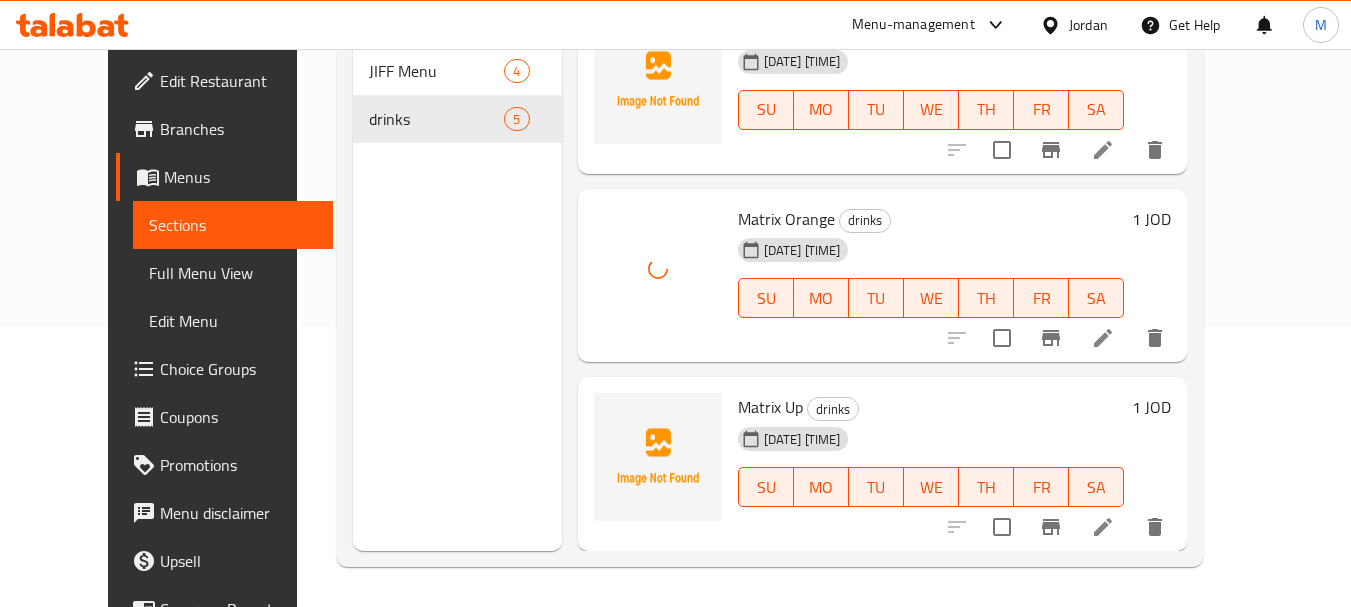 scroll, scrollTop: 216, scrollLeft: 0, axis: vertical 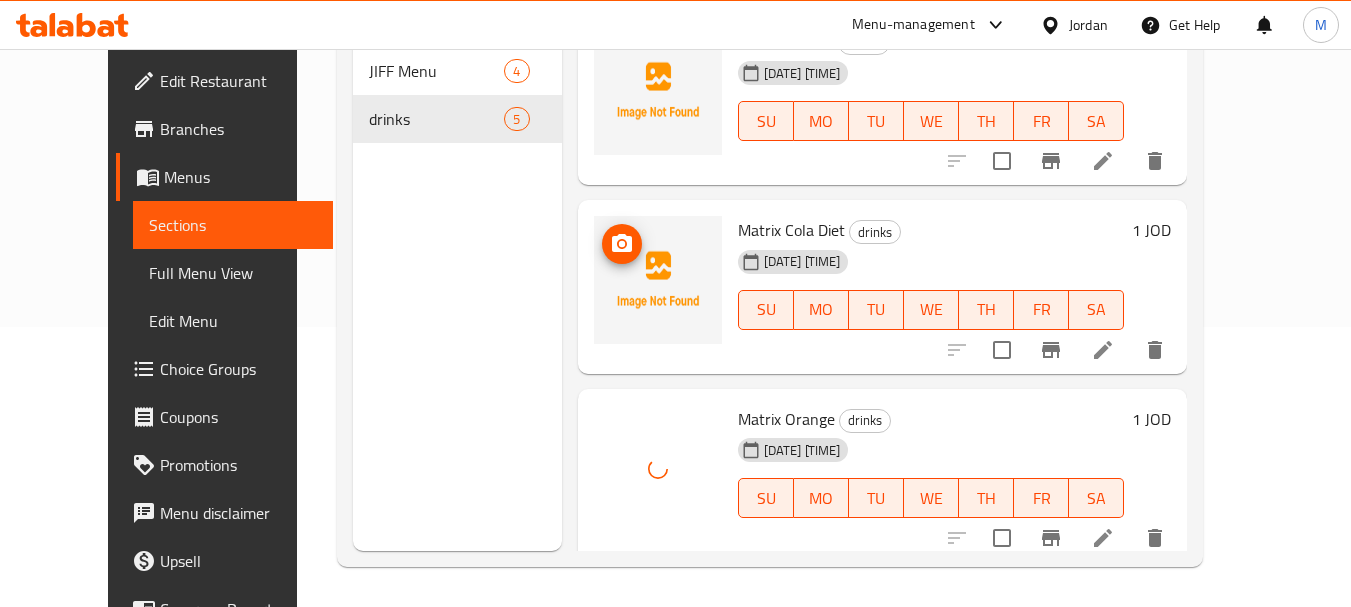 click 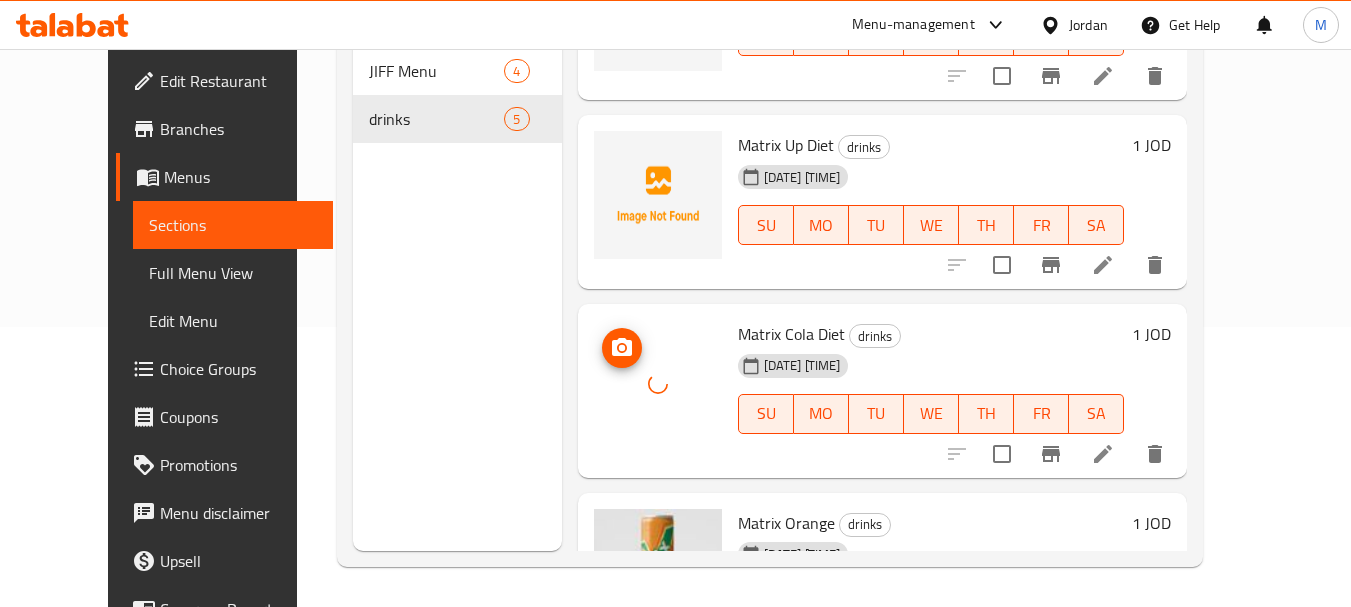 scroll, scrollTop: 16, scrollLeft: 0, axis: vertical 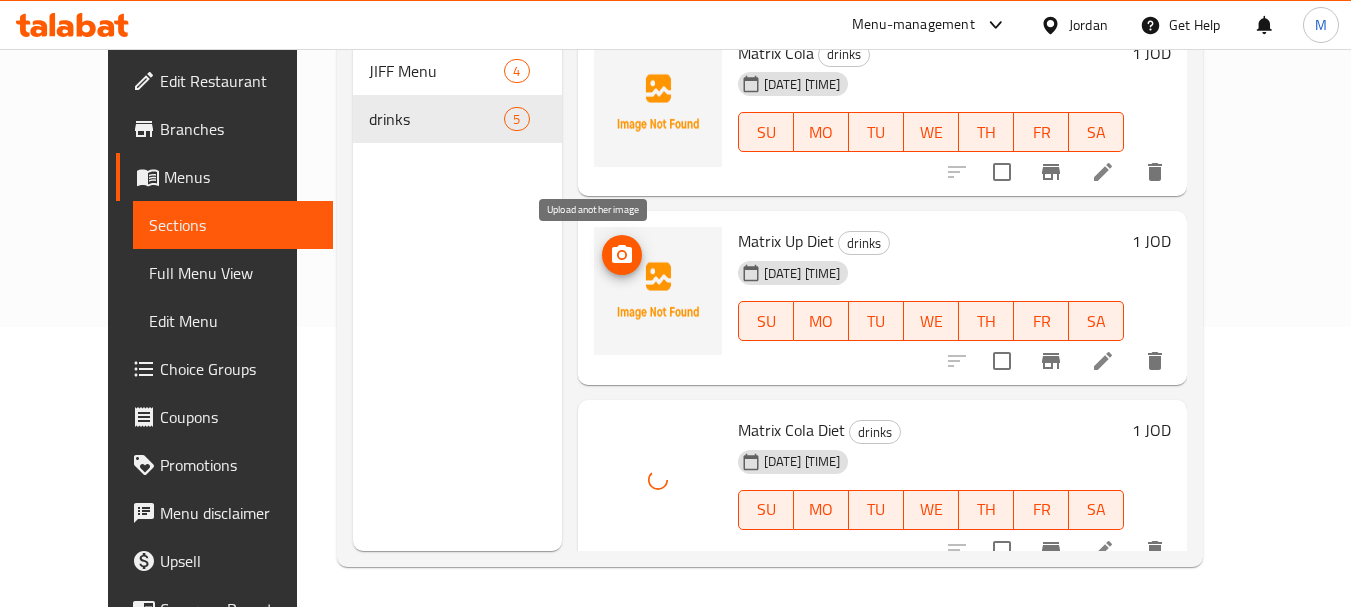 click 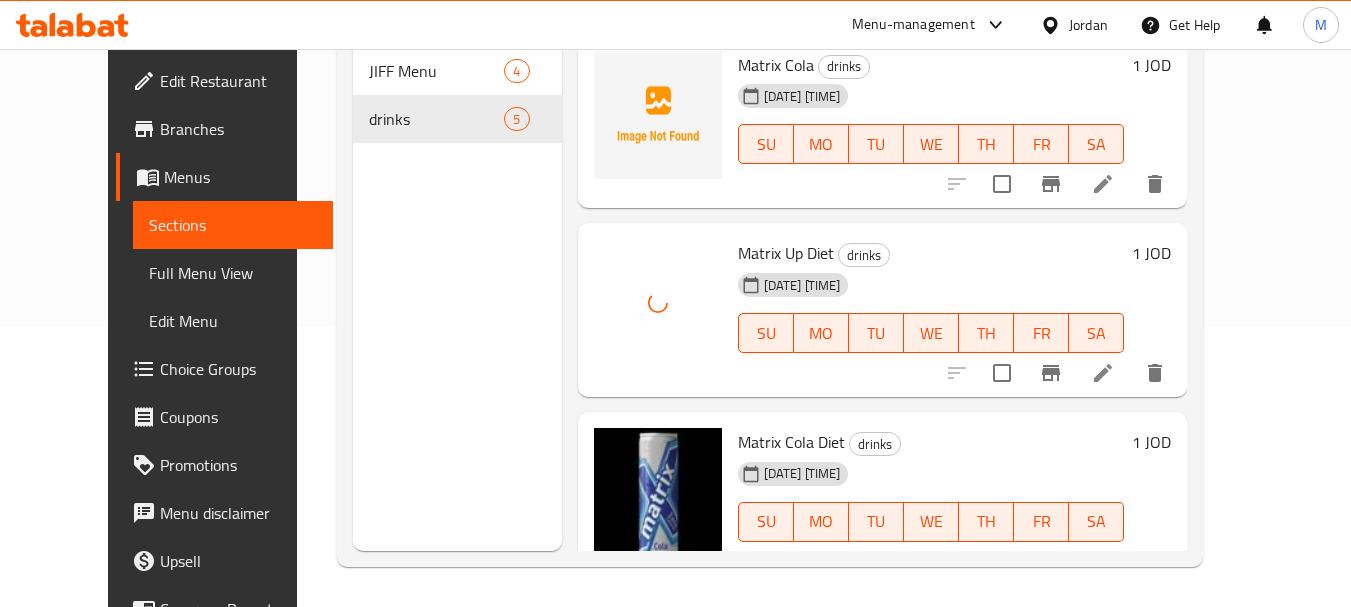 scroll, scrollTop: 0, scrollLeft: 0, axis: both 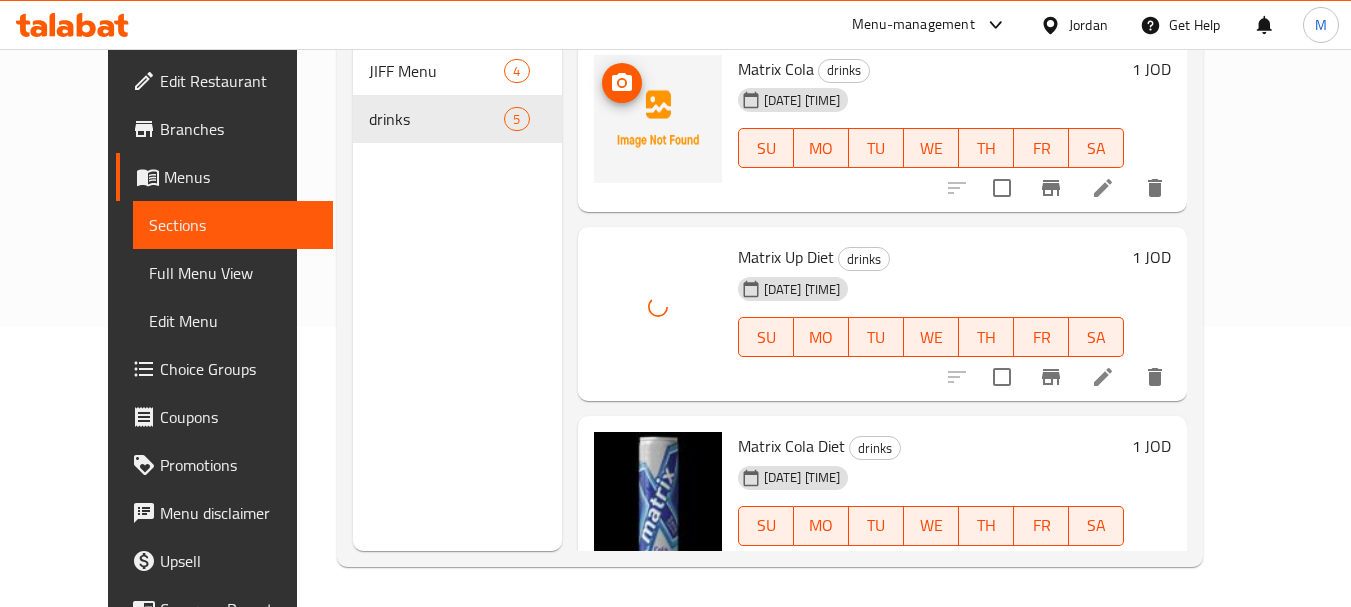 click at bounding box center [658, 119] 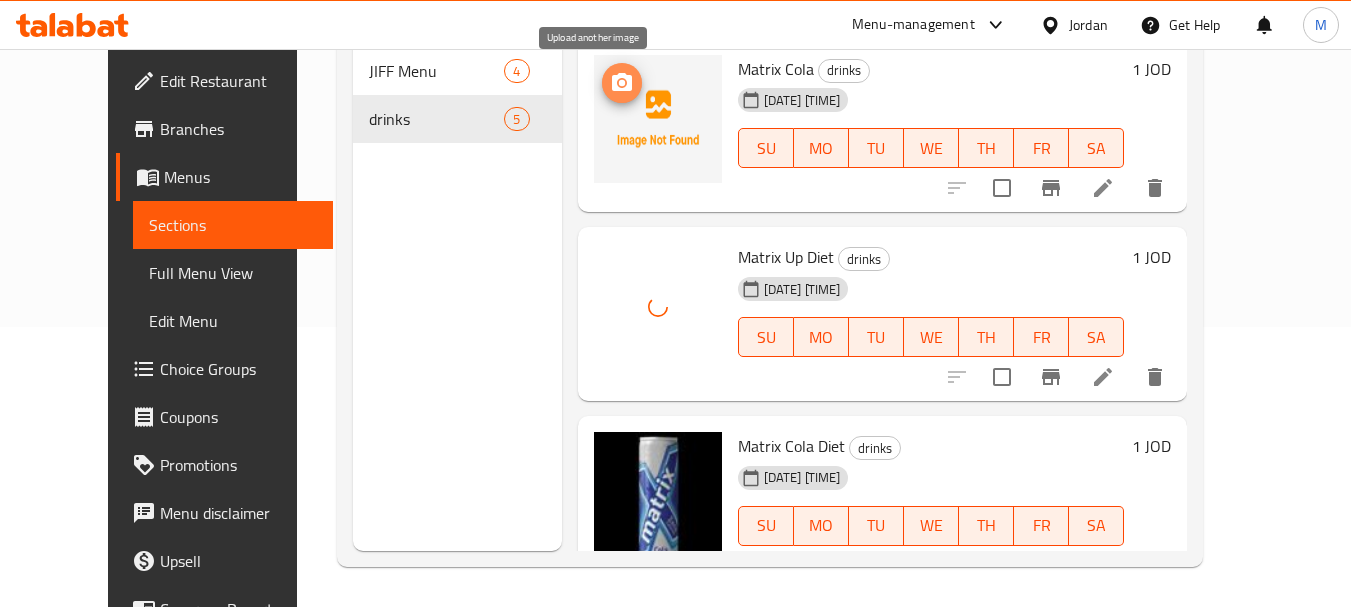 click 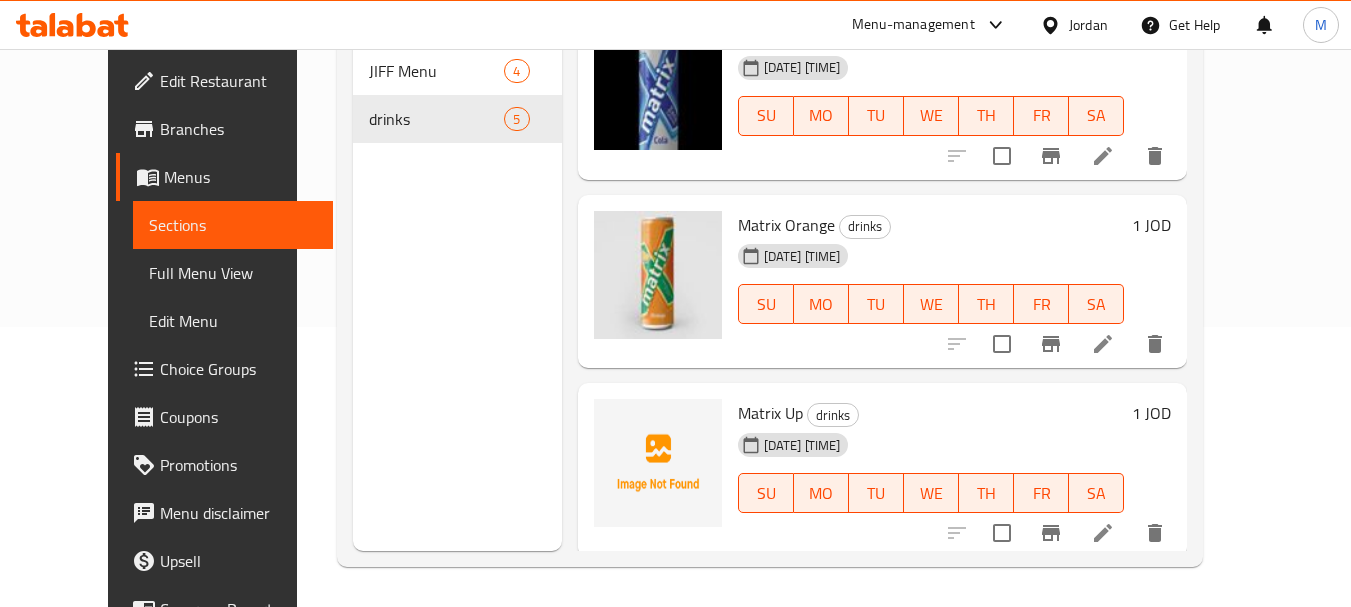 scroll, scrollTop: 416, scrollLeft: 0, axis: vertical 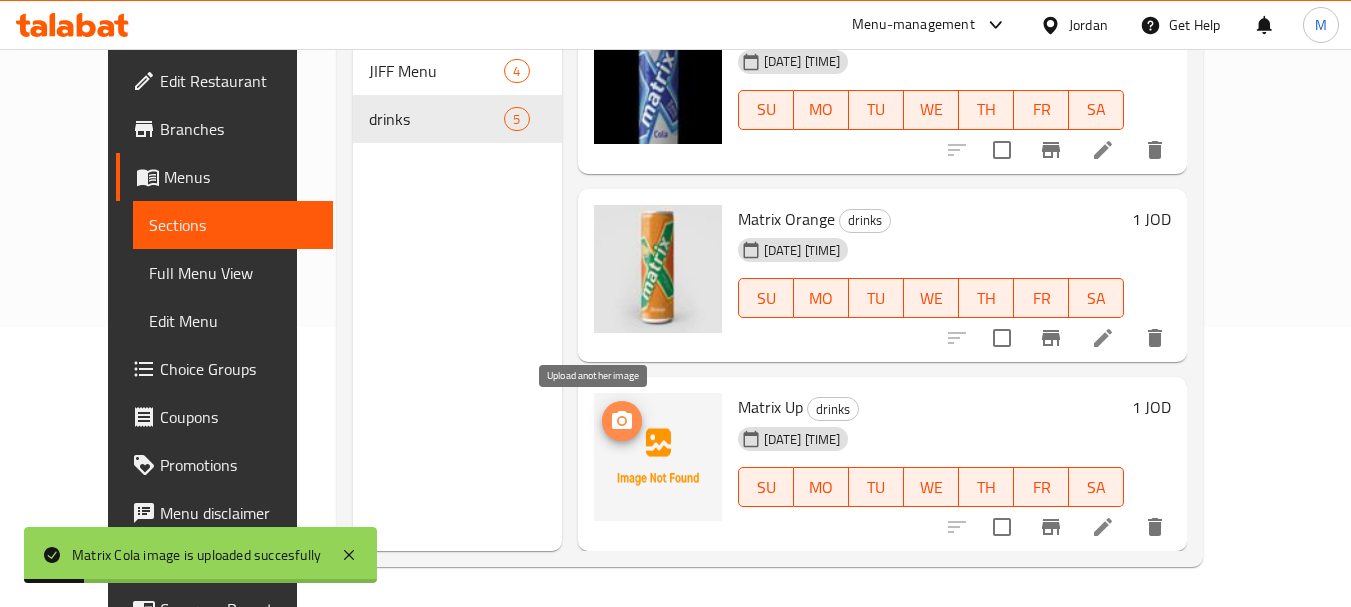 click 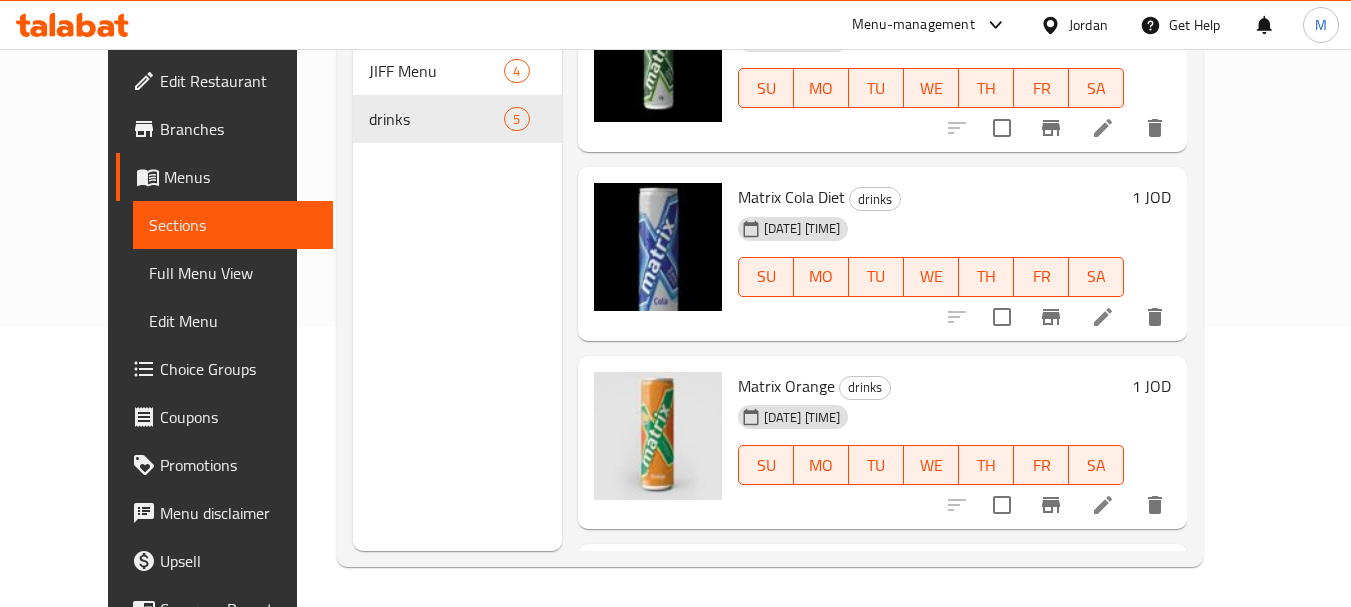 scroll, scrollTop: 0, scrollLeft: 0, axis: both 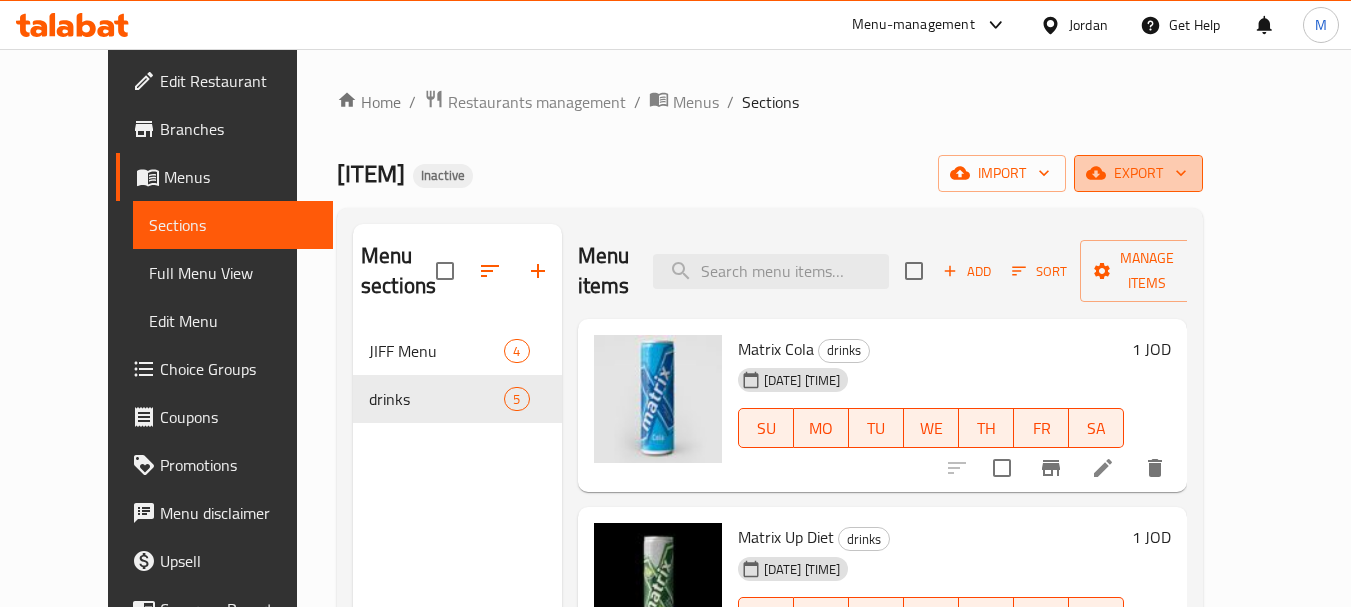 click on "export" at bounding box center (1138, 173) 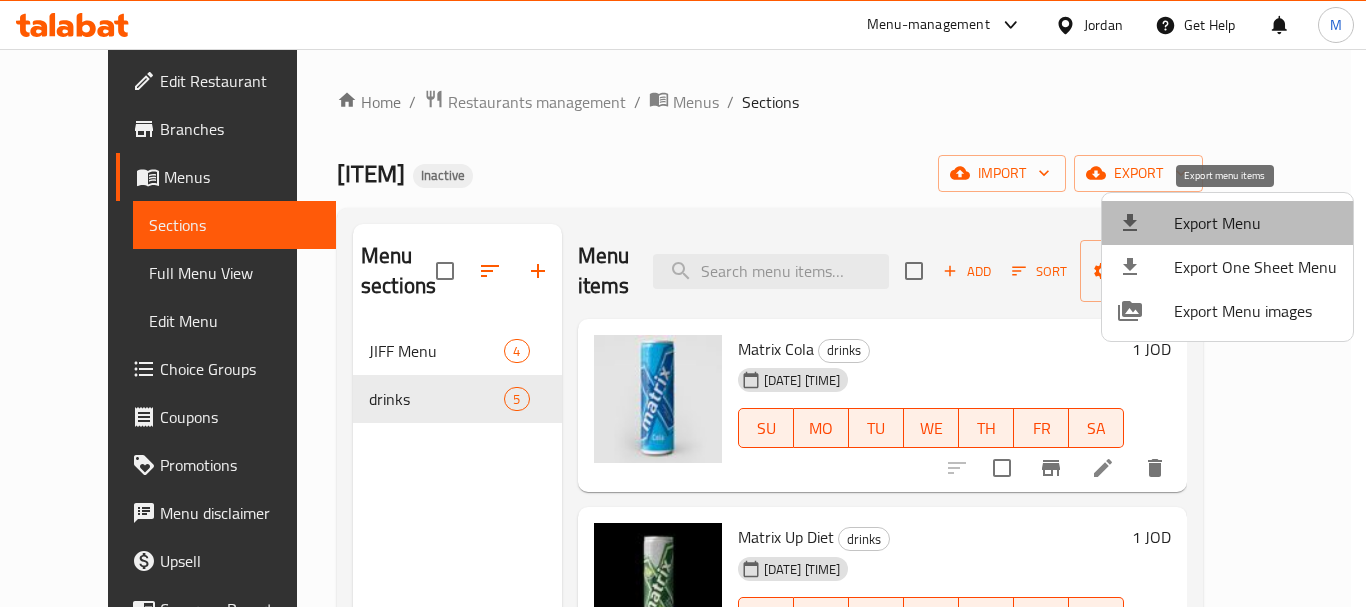 click on "Export Menu" at bounding box center (1255, 223) 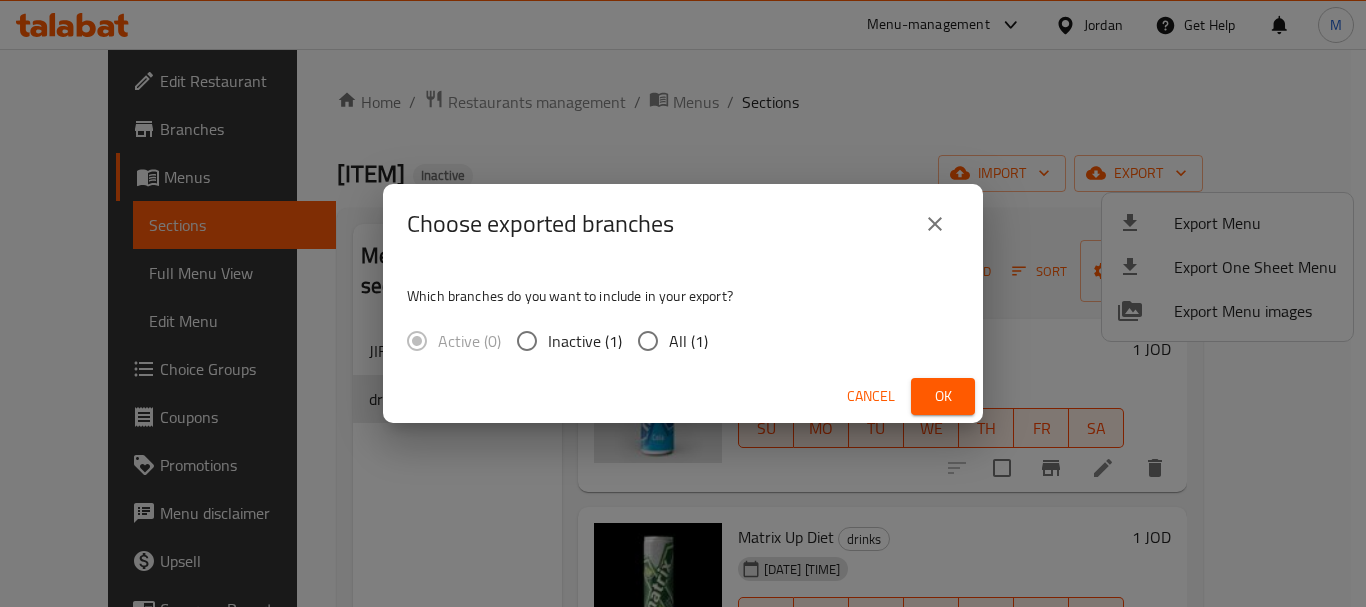 click on "All (1)" at bounding box center (648, 341) 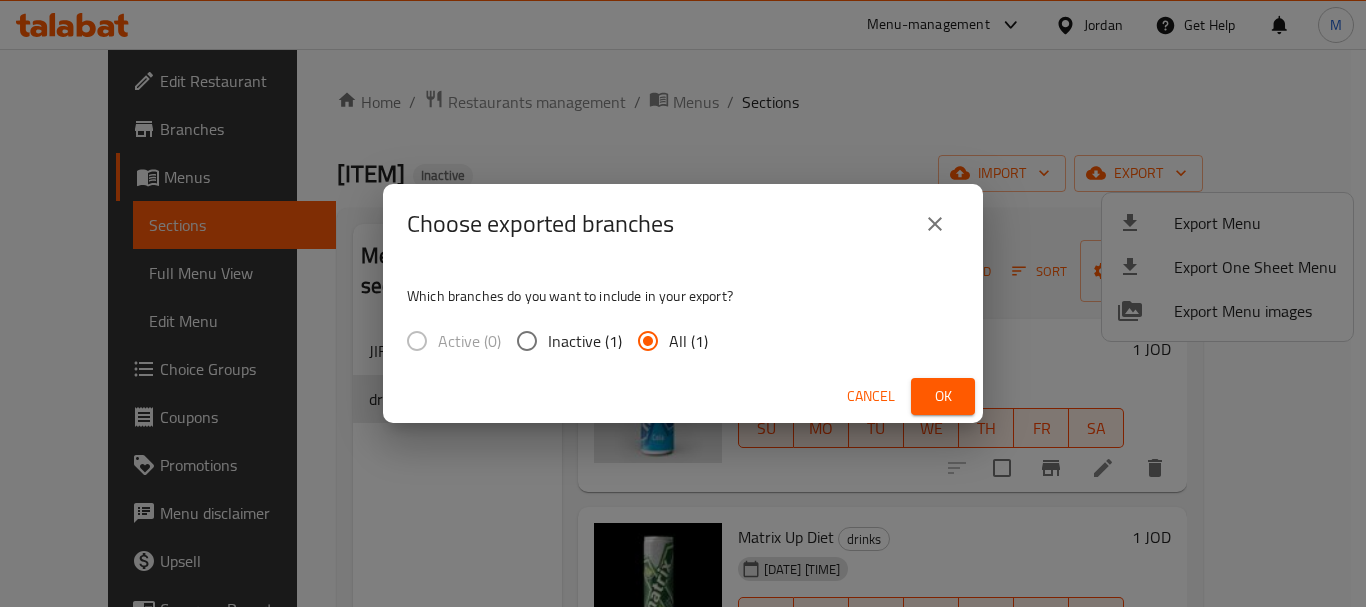 click on "Ok" at bounding box center [943, 396] 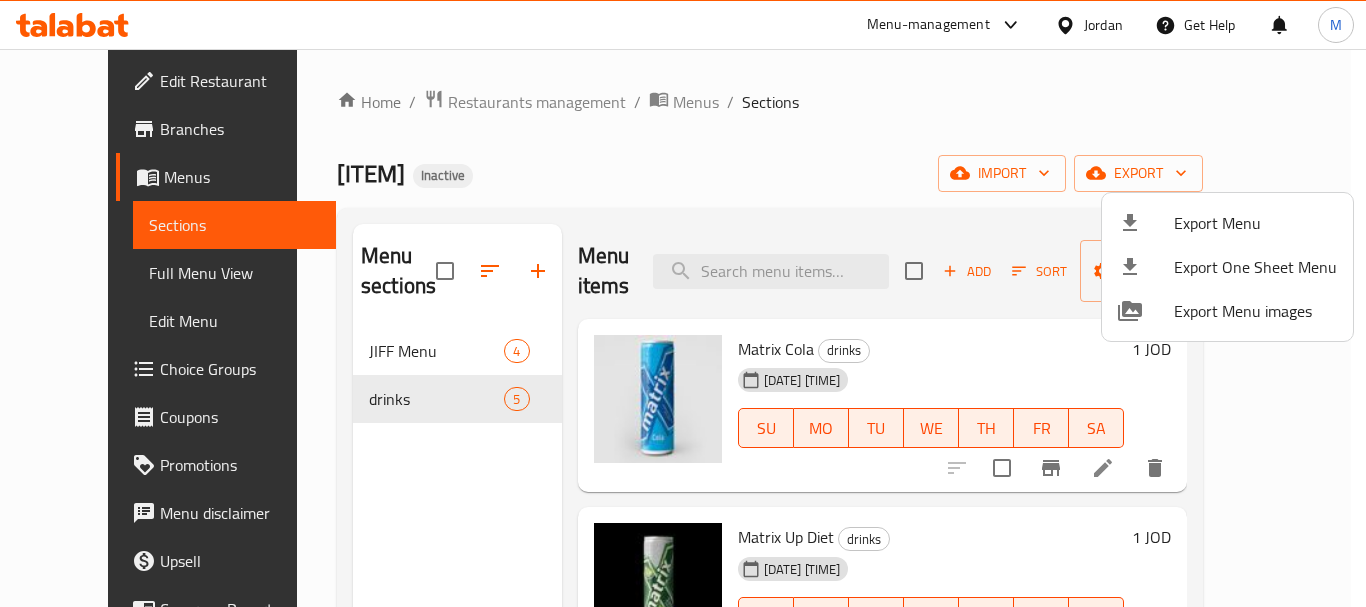 drag, startPoint x: 477, startPoint y: 175, endPoint x: 429, endPoint y: 112, distance: 79.20227 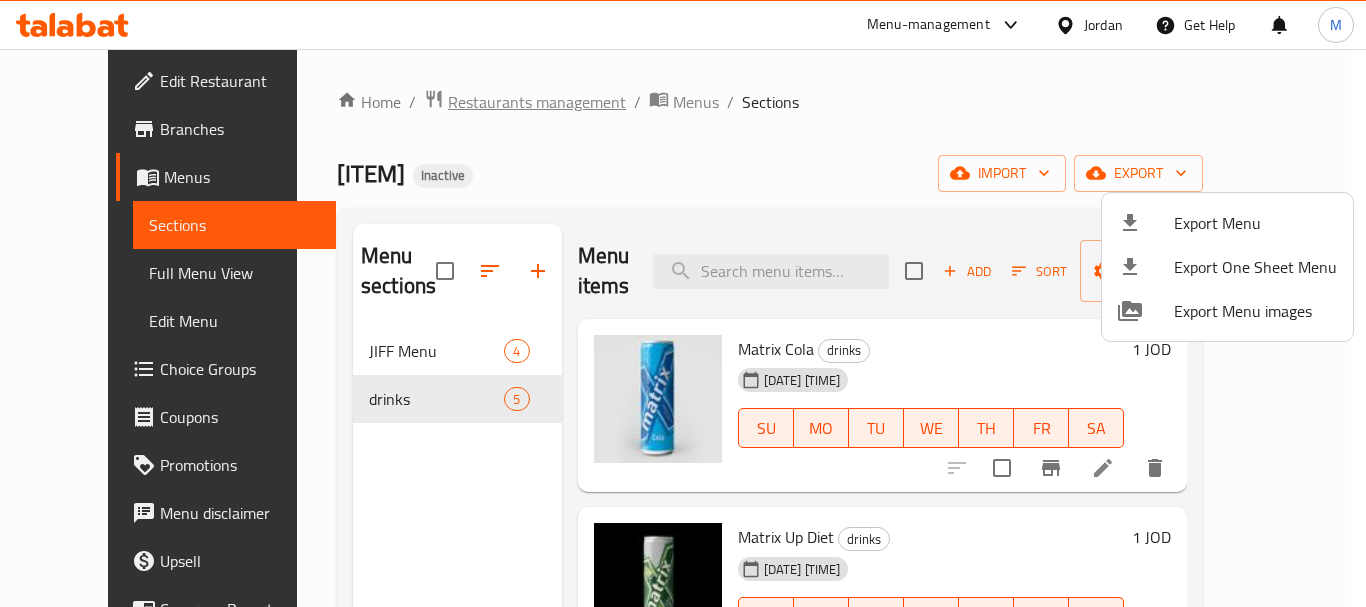 click at bounding box center (683, 303) 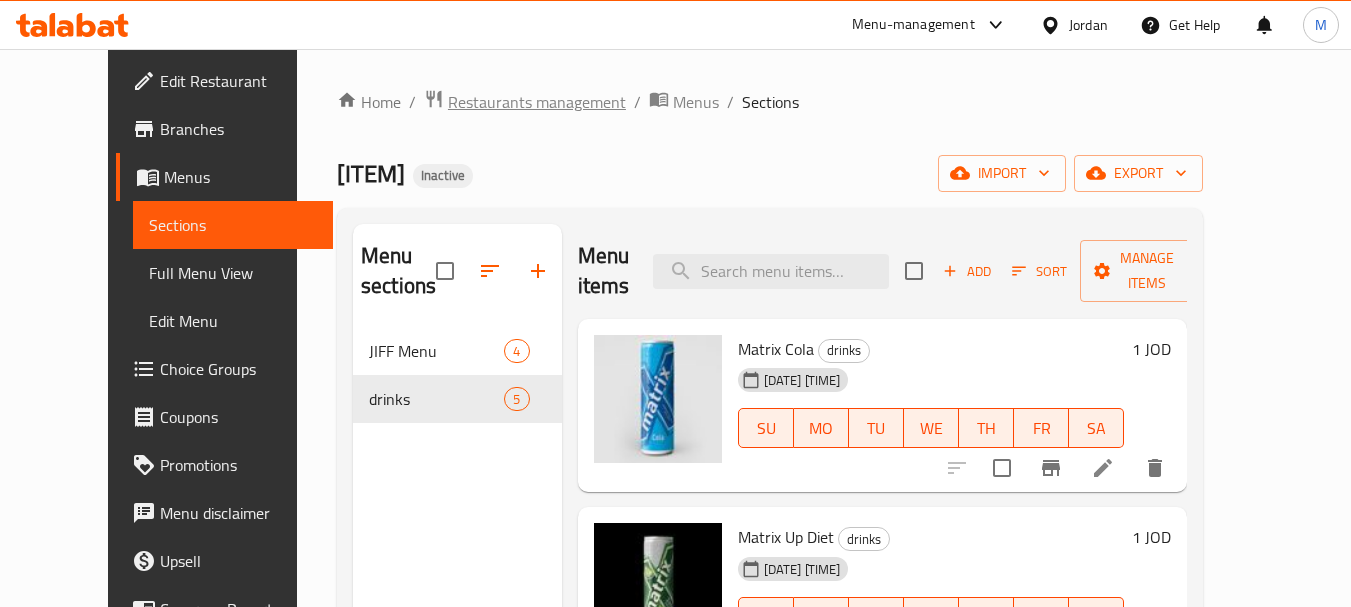 click on "Restaurants management" at bounding box center (537, 102) 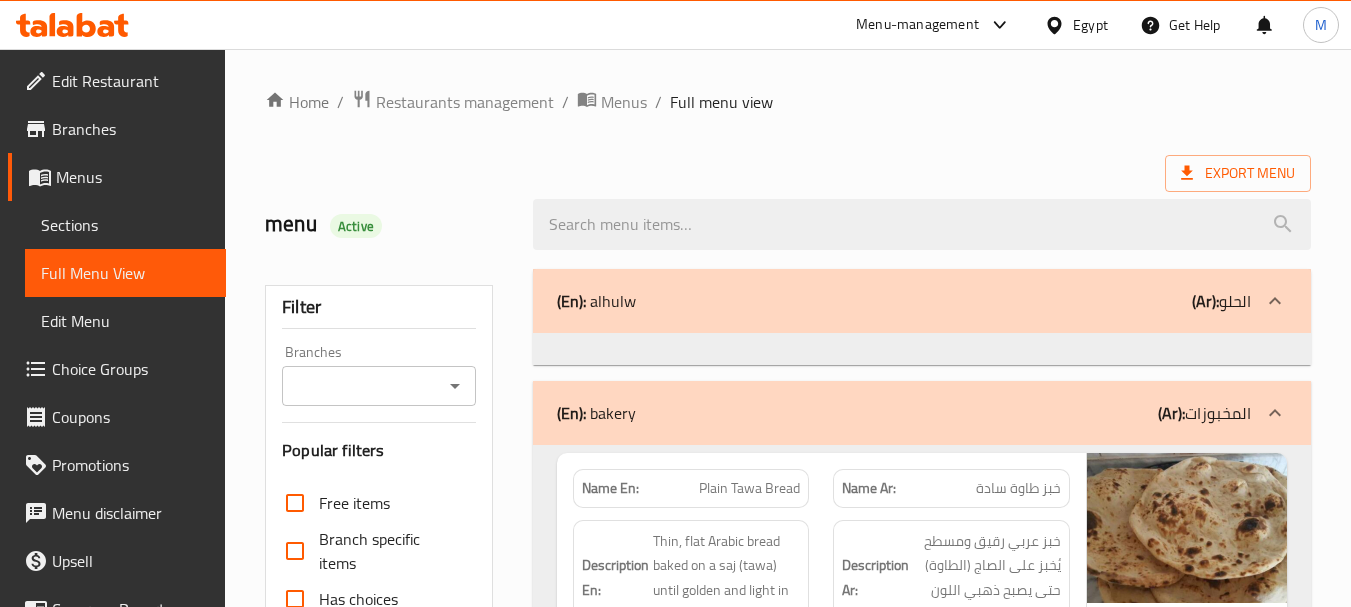 scroll, scrollTop: 0, scrollLeft: 0, axis: both 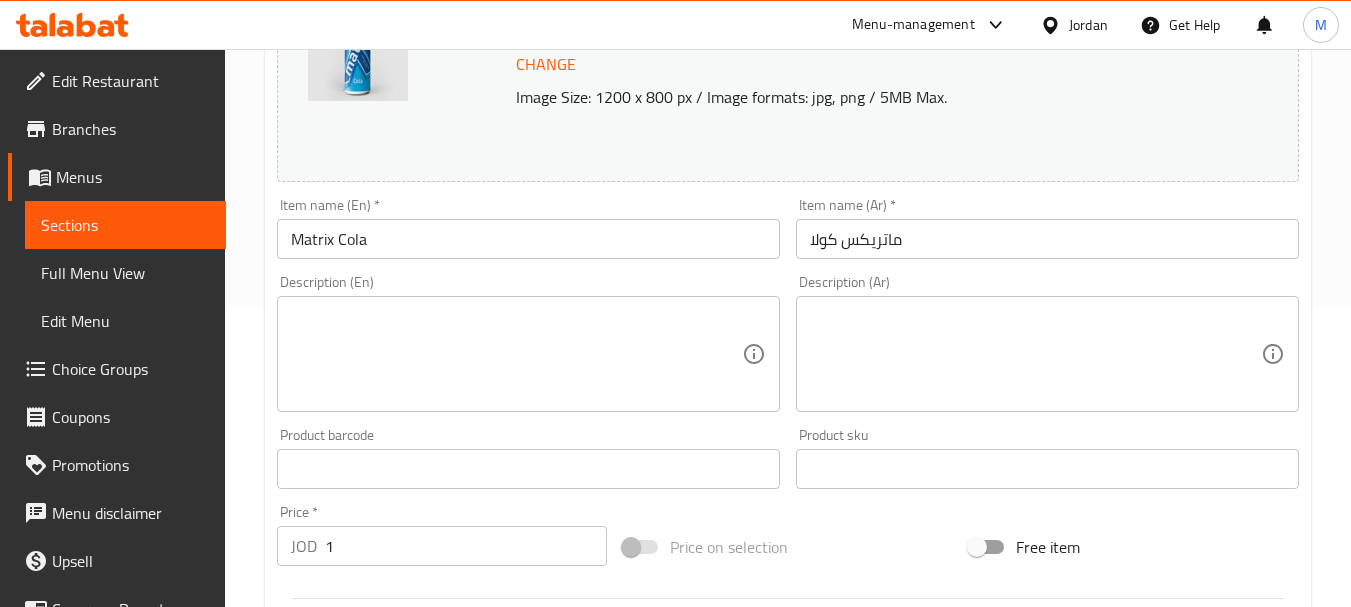 click at bounding box center [516, 354] 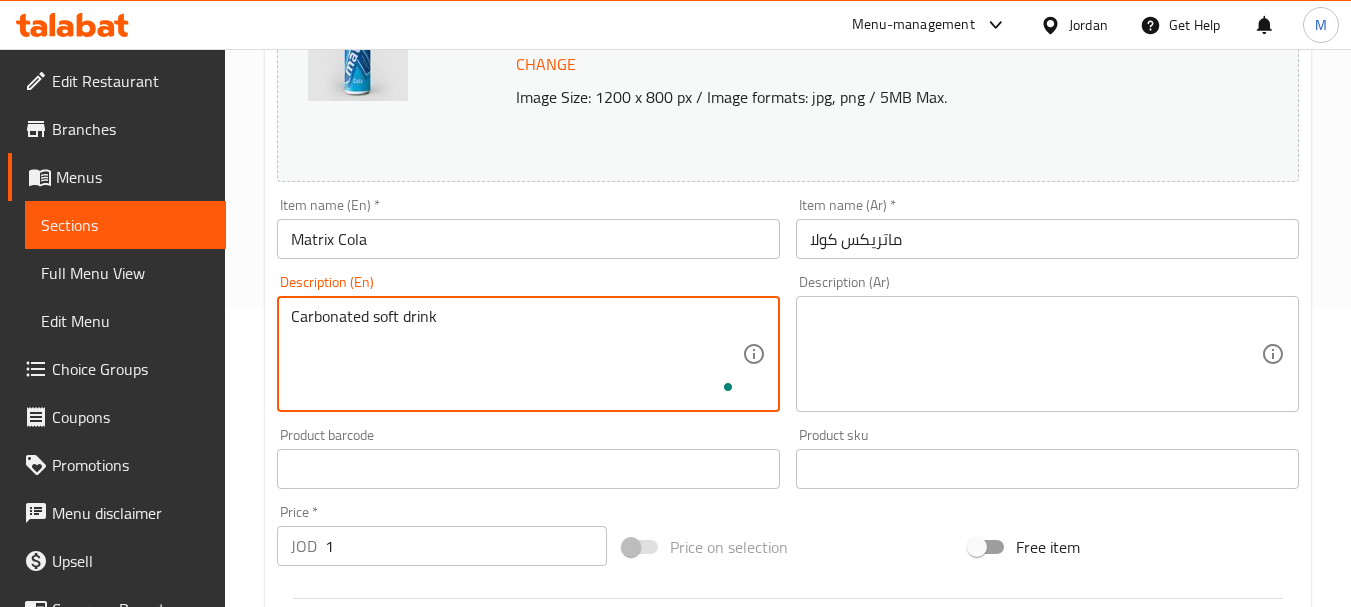 type on "Carbonated soft drink" 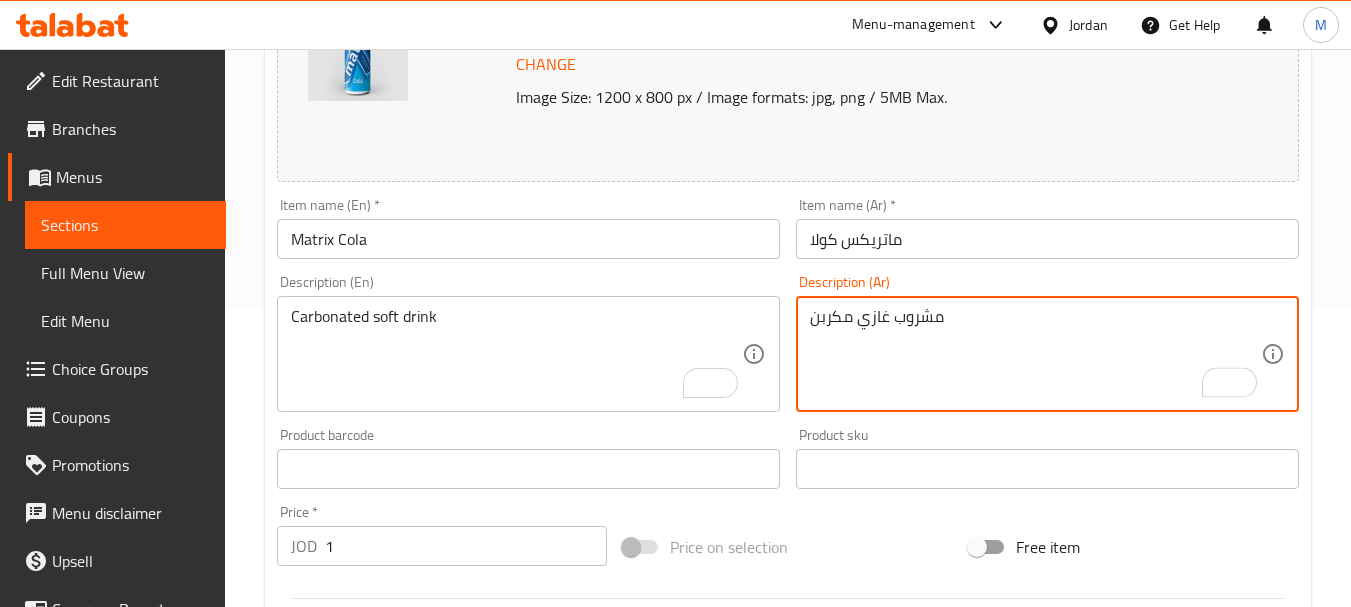 type on "مشروب غازي مكربن" 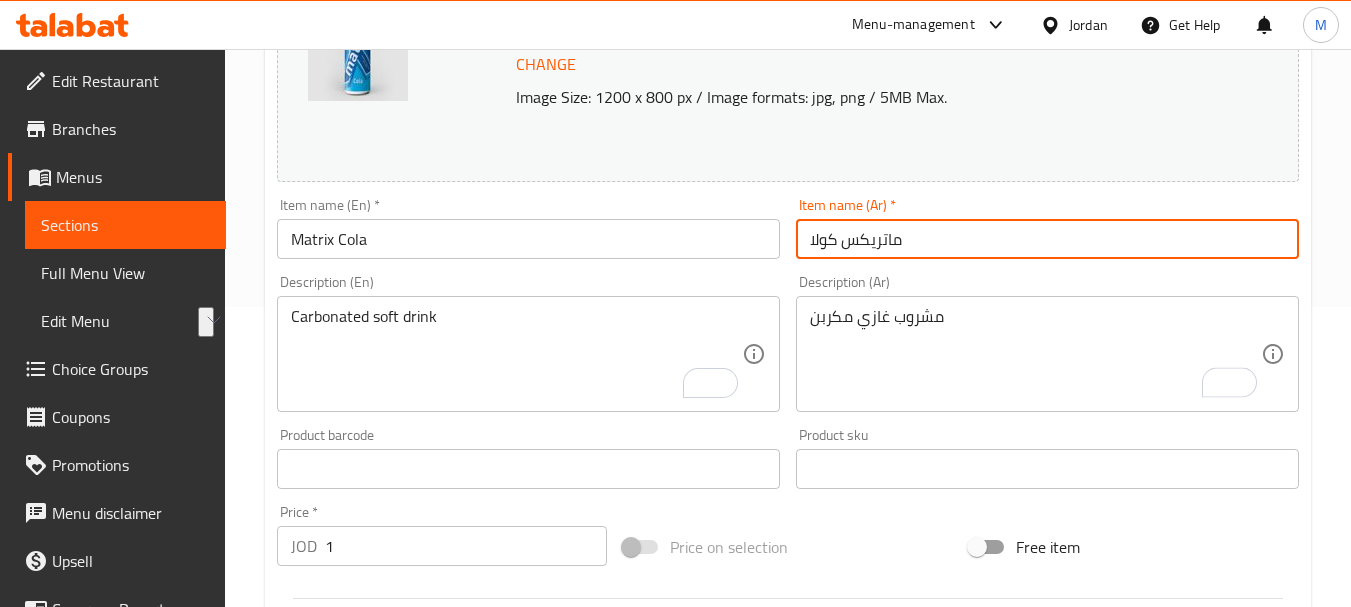 click on "ماتريكس كولا" at bounding box center [1047, 239] 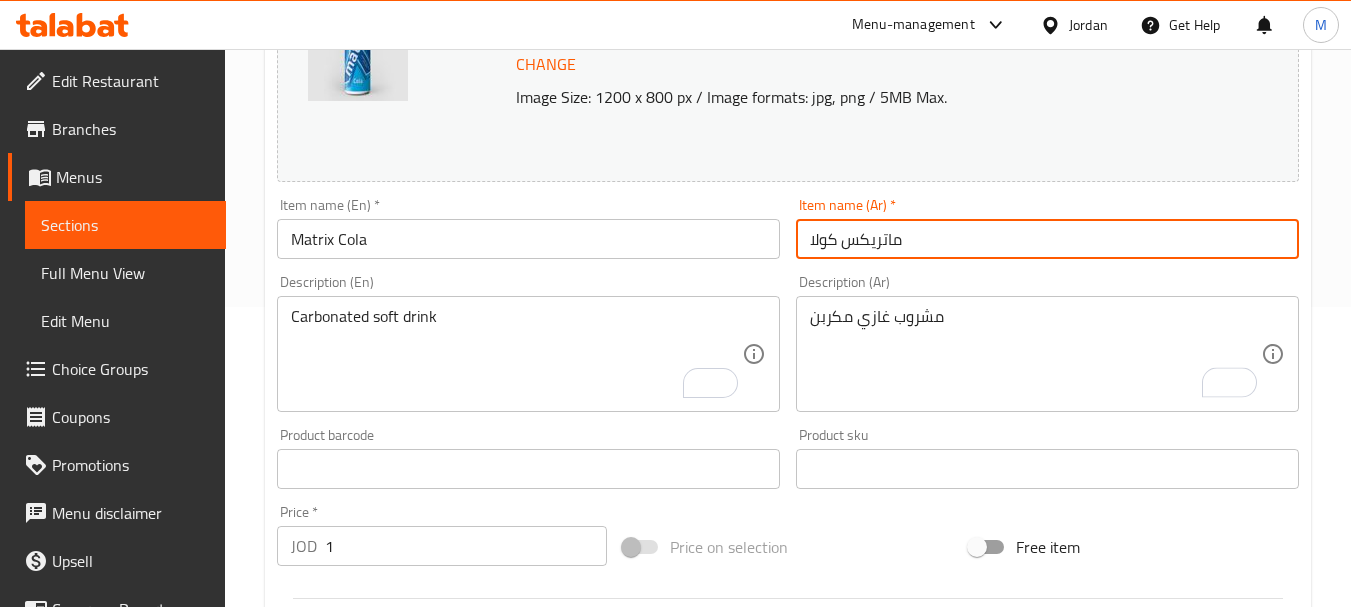 click on "Update" at bounding box center (398, 1055) 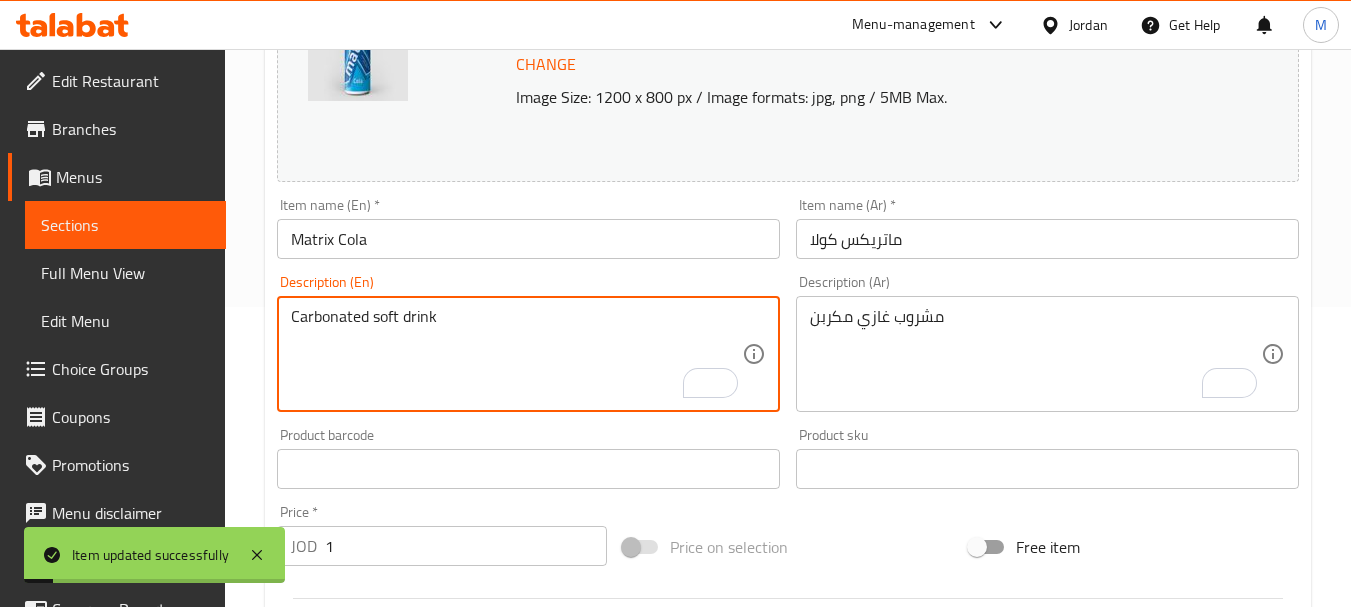 click on "Carbonated soft drink" at bounding box center [516, 354] 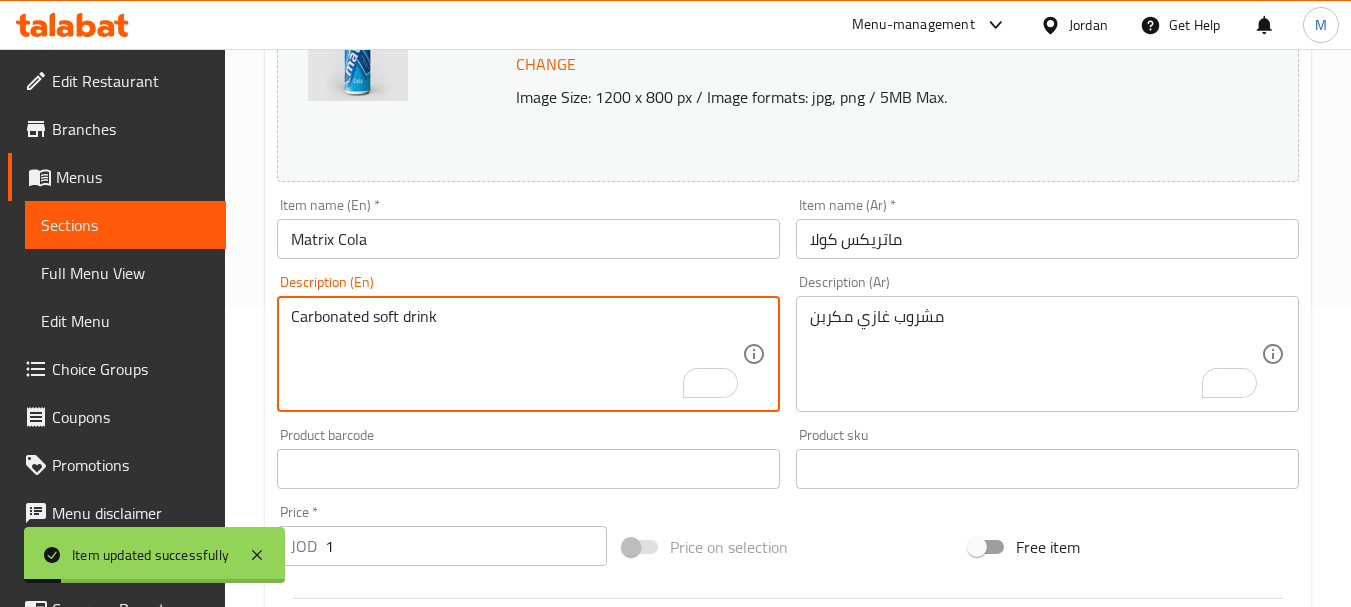 click on "Carbonated soft drink" at bounding box center (516, 354) 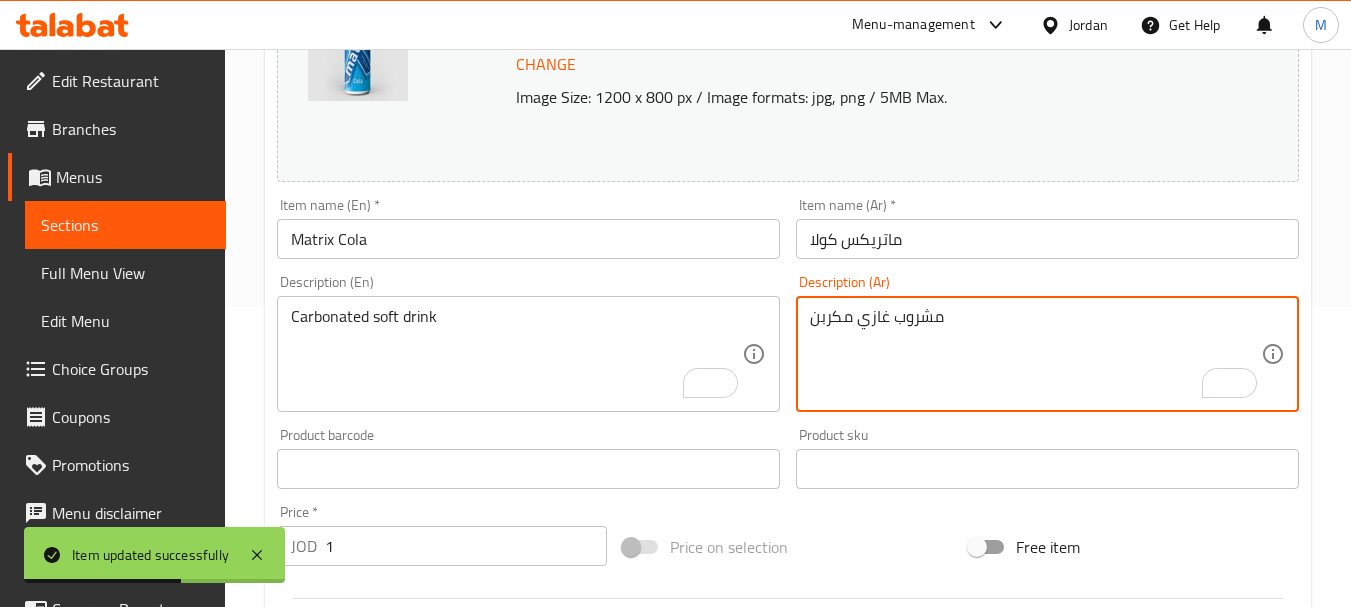 click on "مشروب غازي مكربن" at bounding box center (1035, 354) 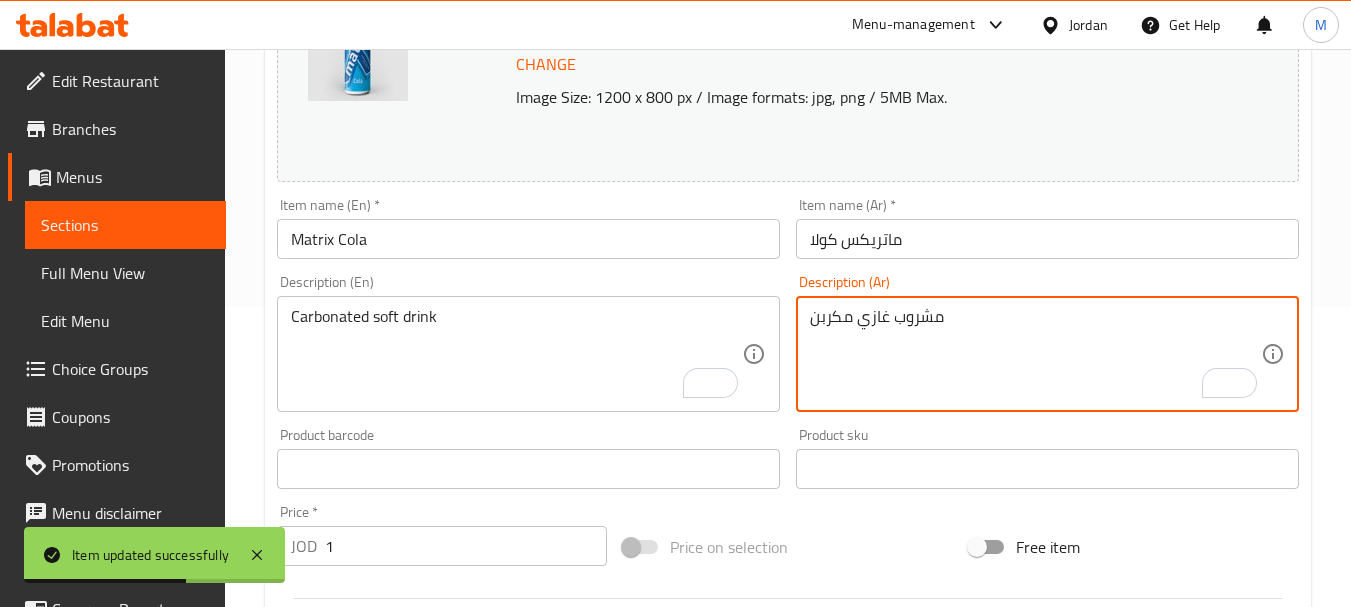 click on "مشروب غازي مكربن" at bounding box center (1035, 354) 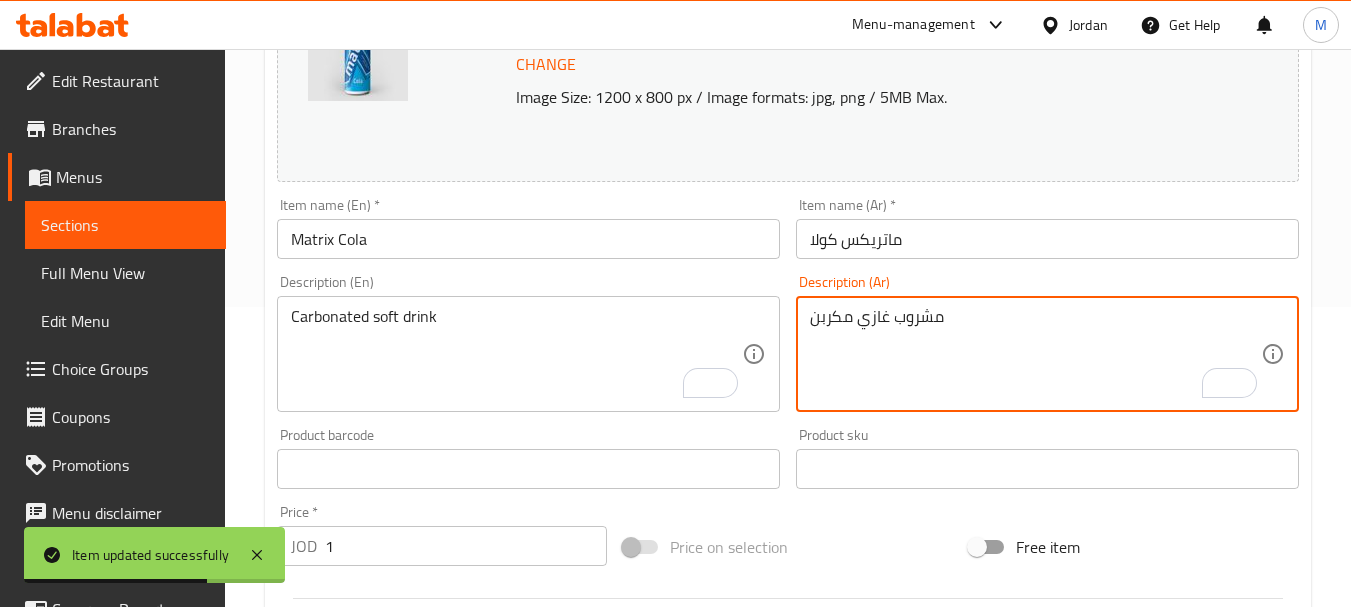 click on "ماتريكس كولا" at bounding box center [1047, 239] 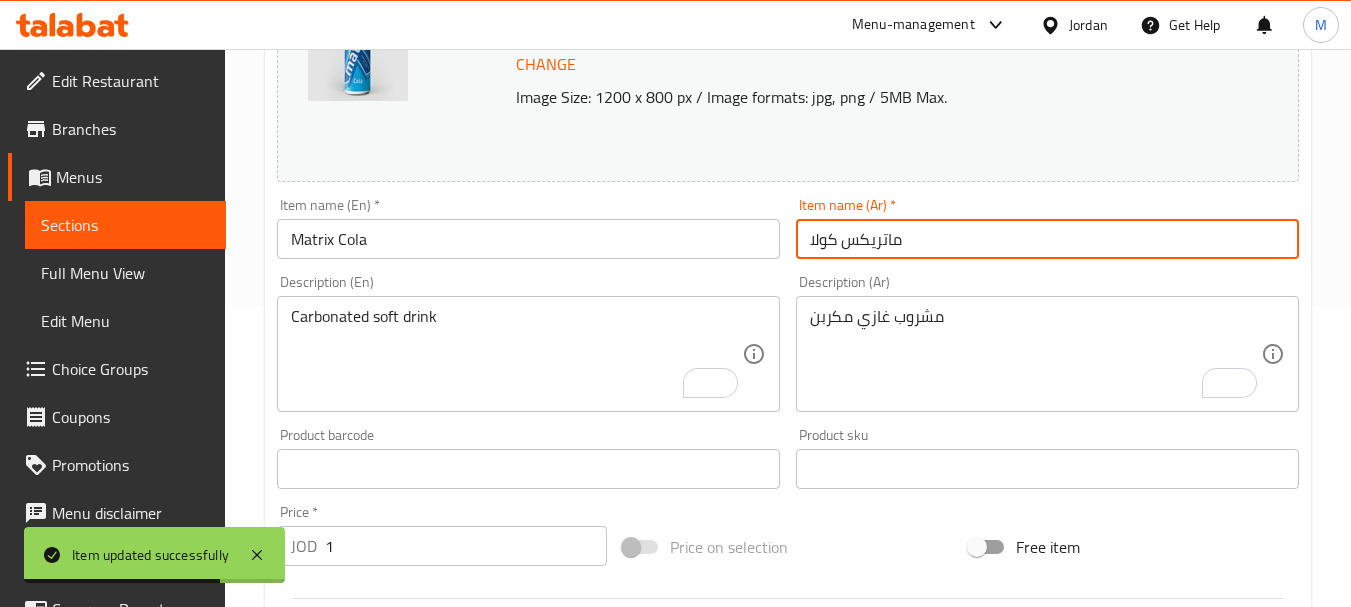 click on "Update" at bounding box center [398, 1055] 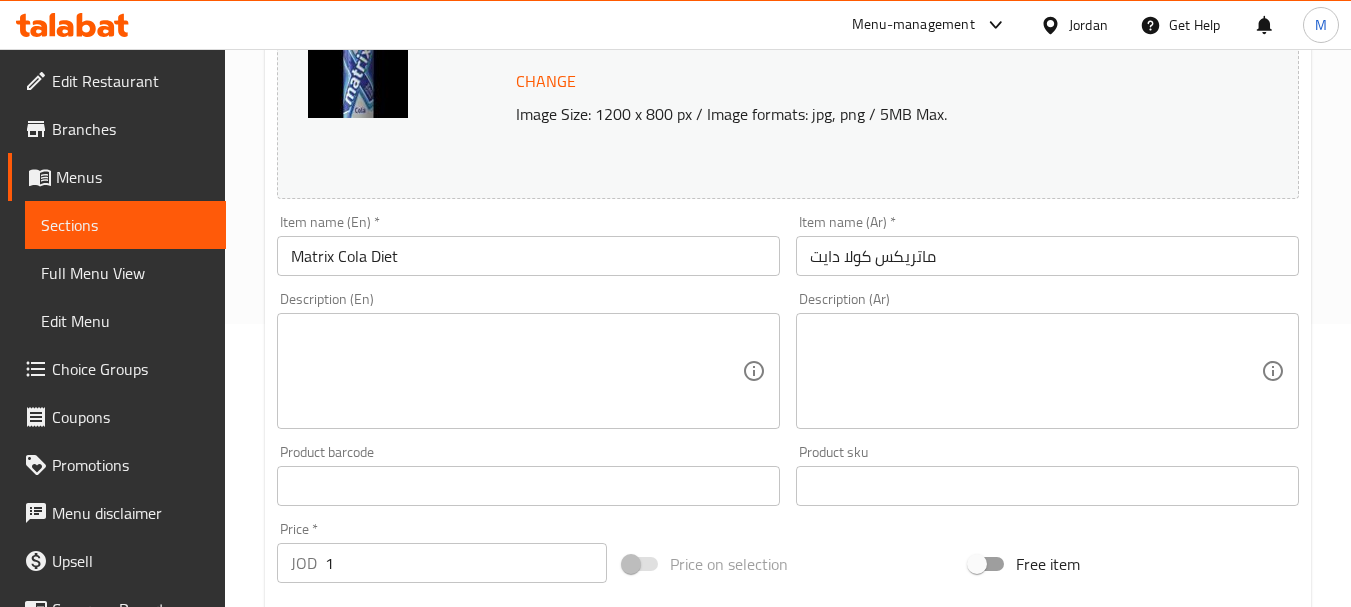 scroll, scrollTop: 300, scrollLeft: 0, axis: vertical 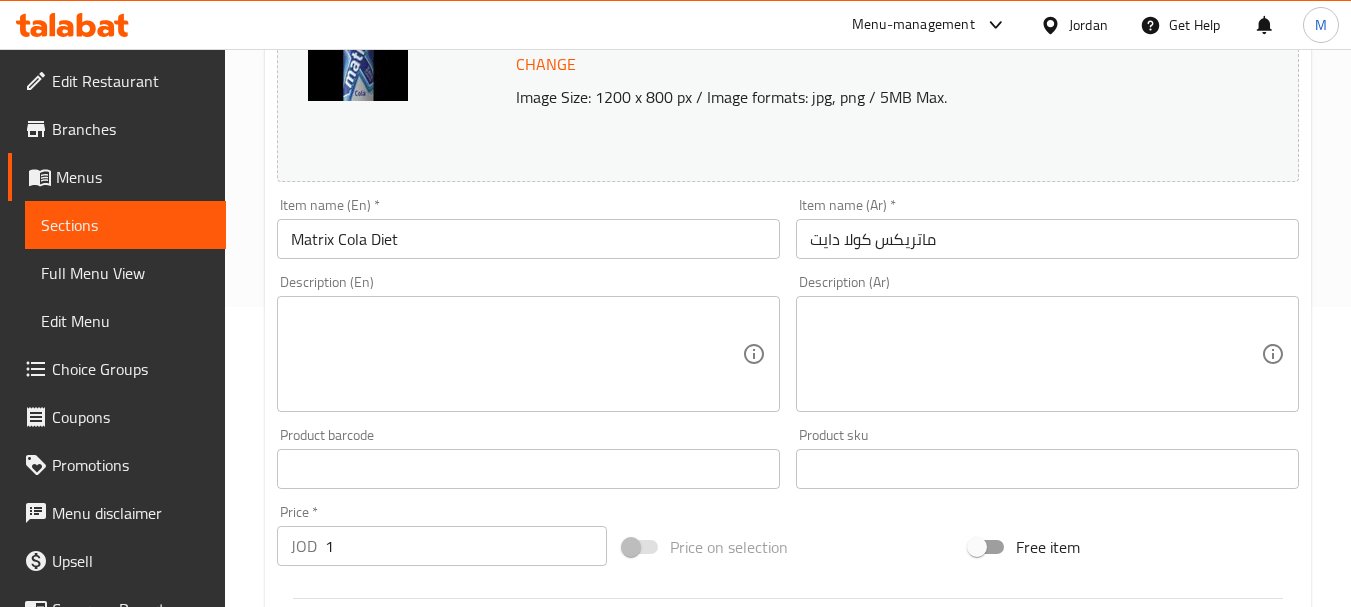 click at bounding box center (1035, 354) 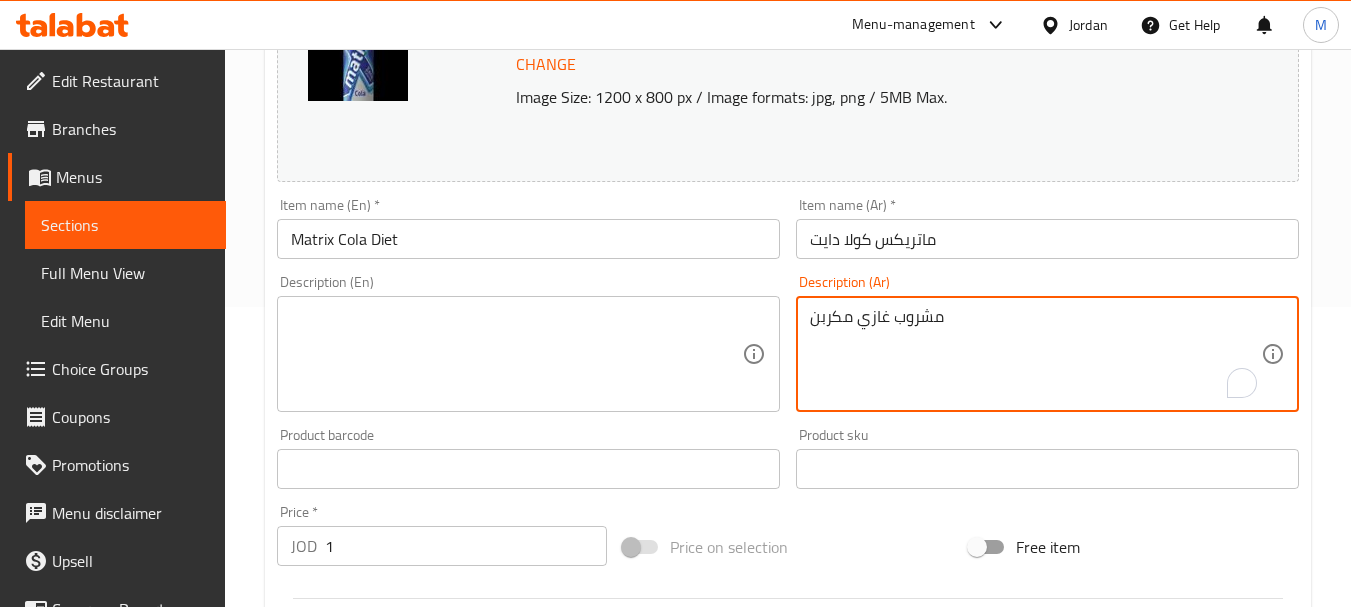 type on "مشروب غازي مكربن" 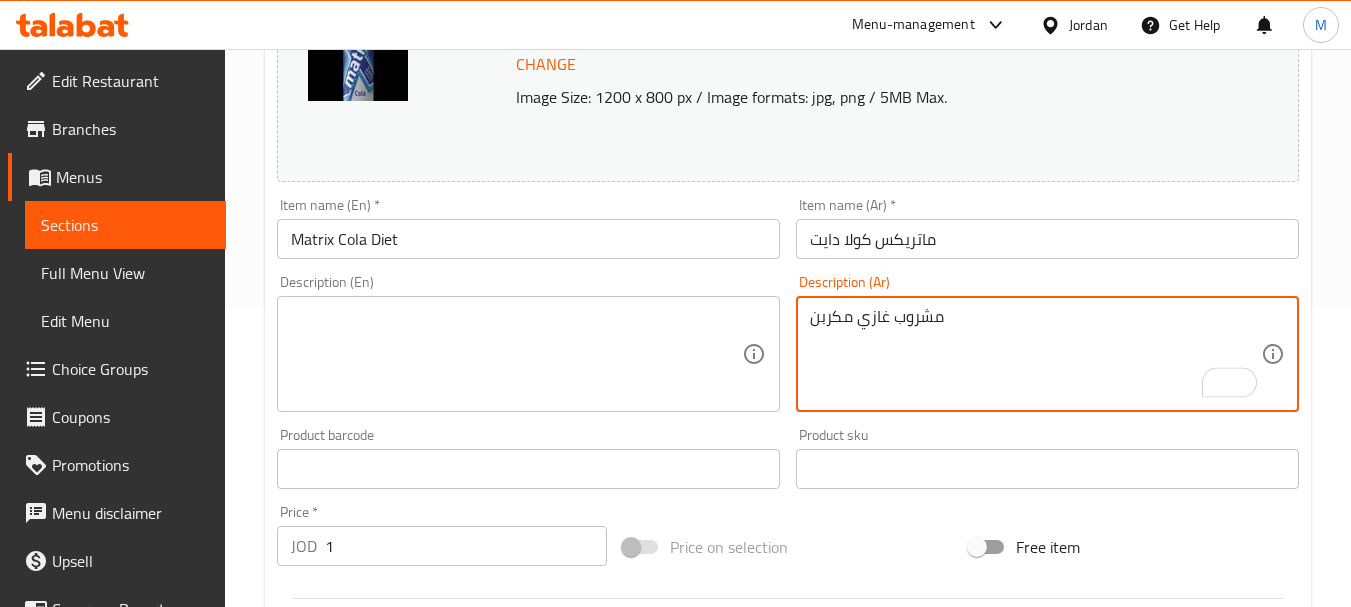 click at bounding box center (516, 354) 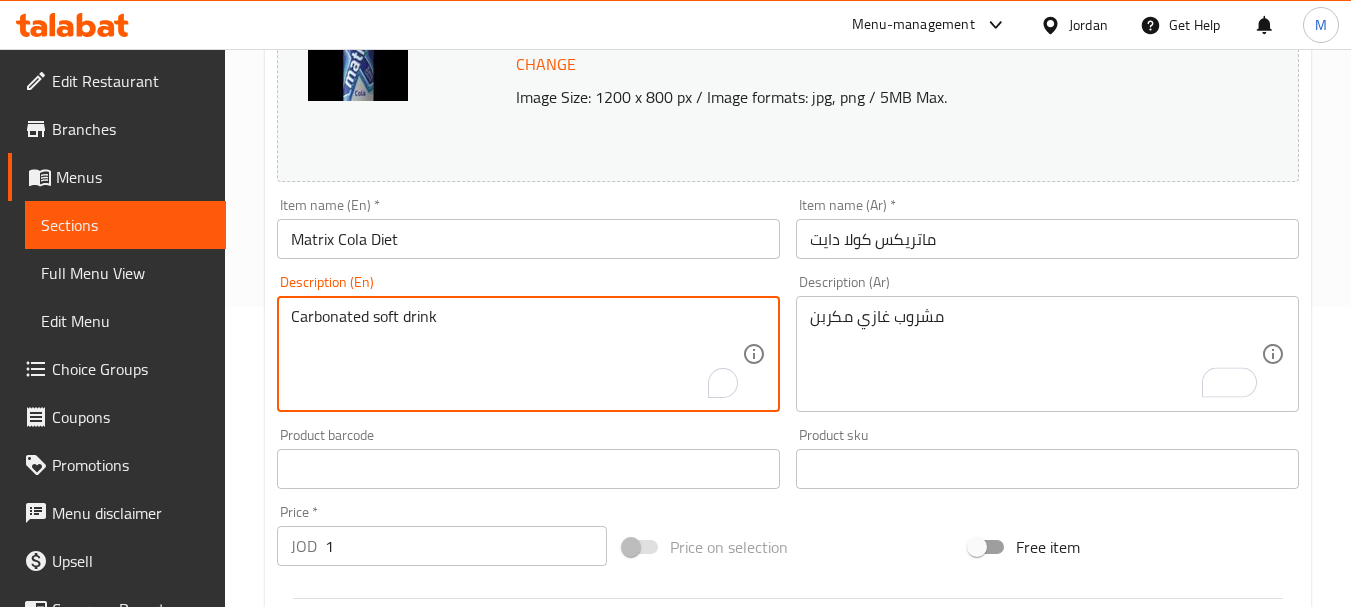 type on "Carbonated soft drink" 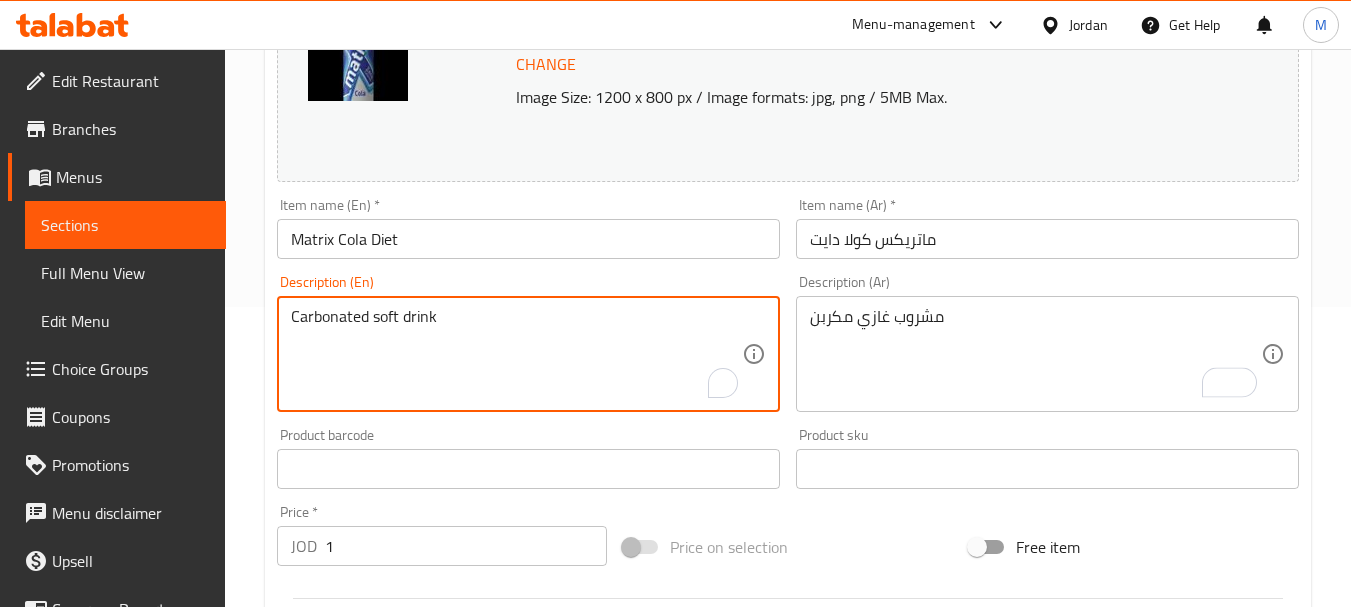 click on "Matrix Cola Diet" at bounding box center (528, 239) 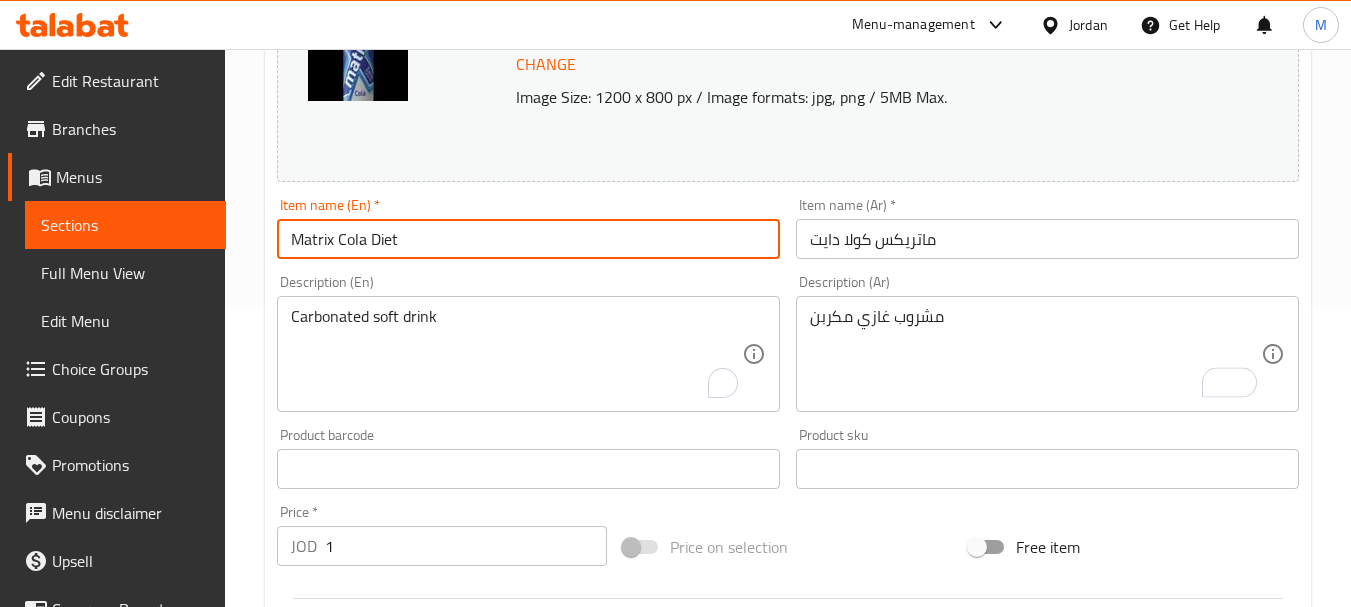 click on "Update" at bounding box center (398, 1055) 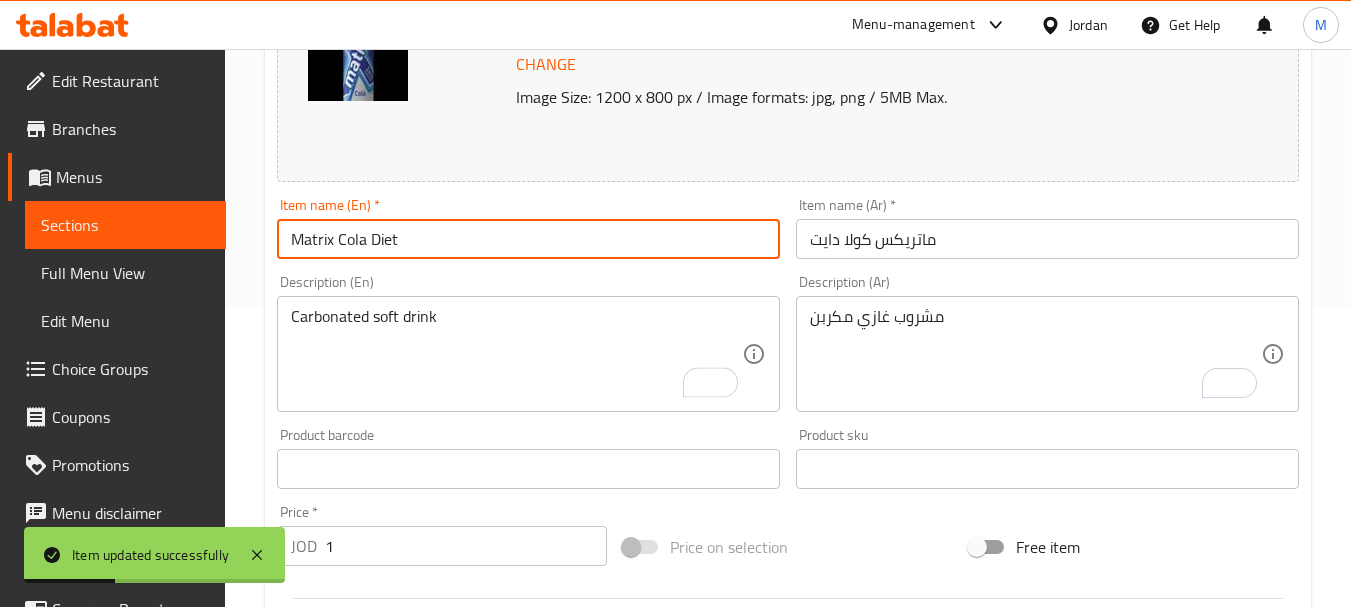 scroll, scrollTop: 0, scrollLeft: 0, axis: both 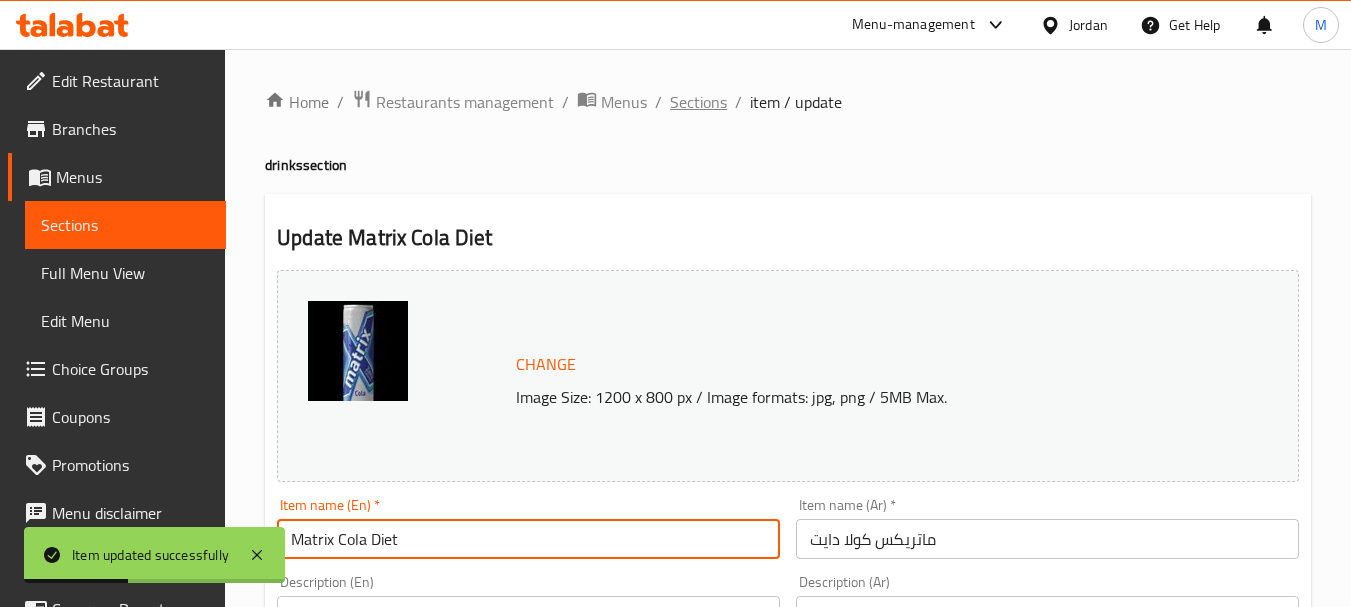 click on "Sections" at bounding box center (698, 102) 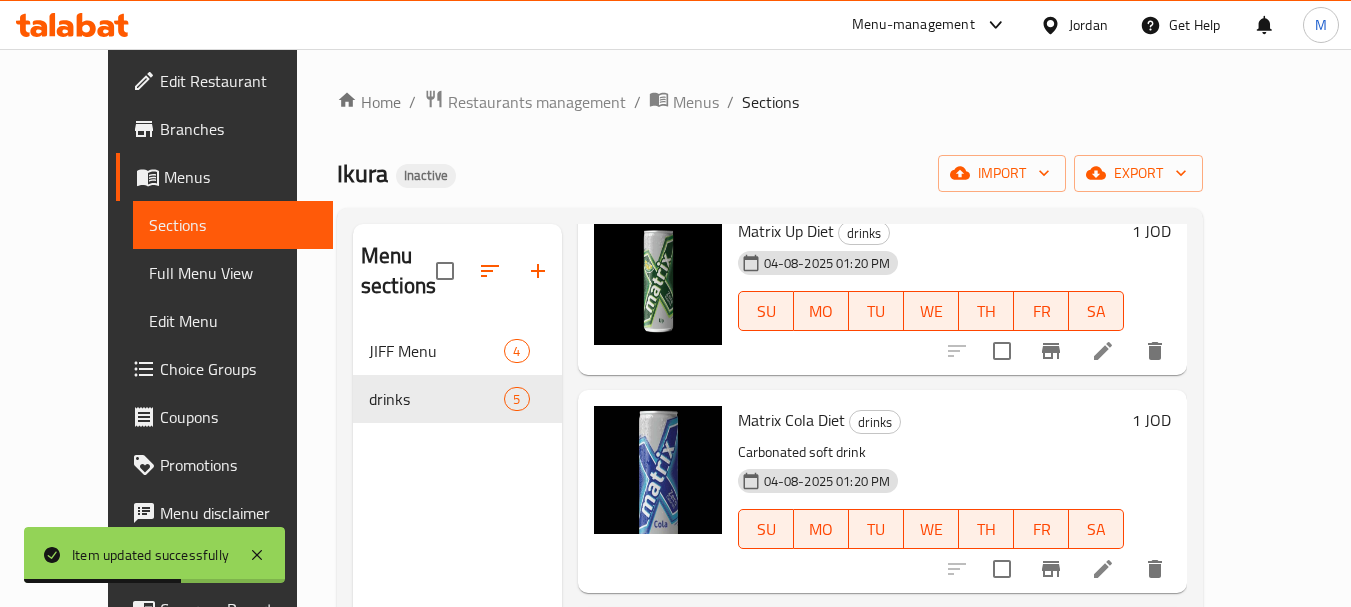 scroll, scrollTop: 400, scrollLeft: 0, axis: vertical 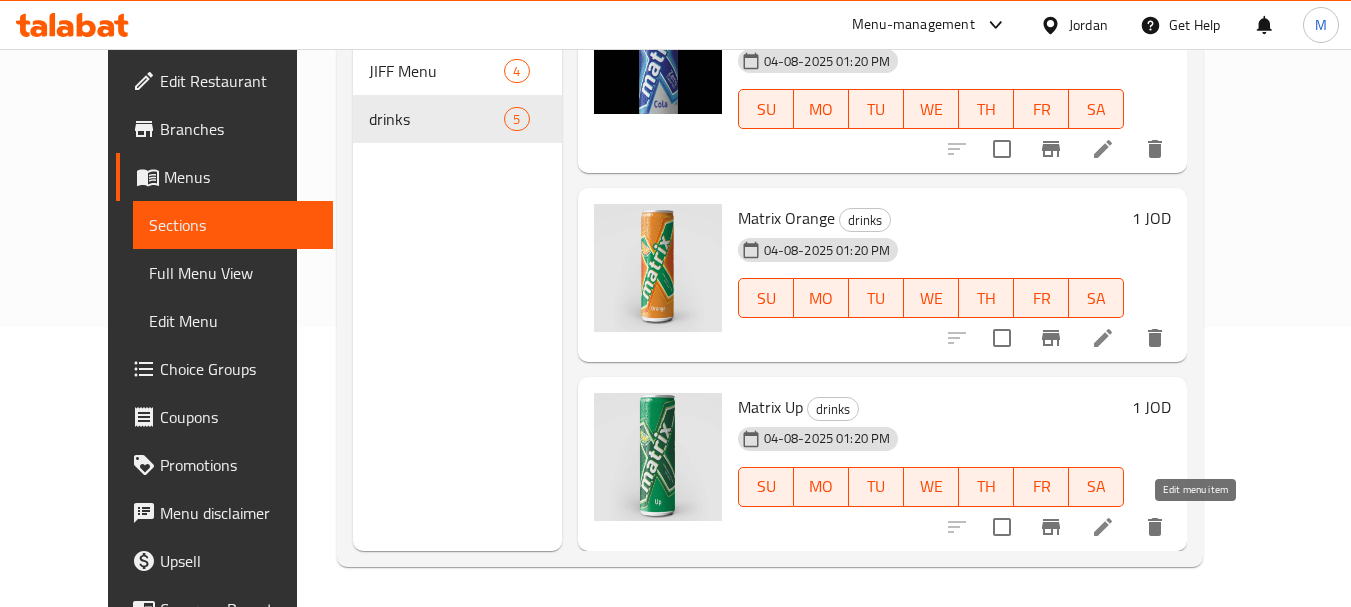 click 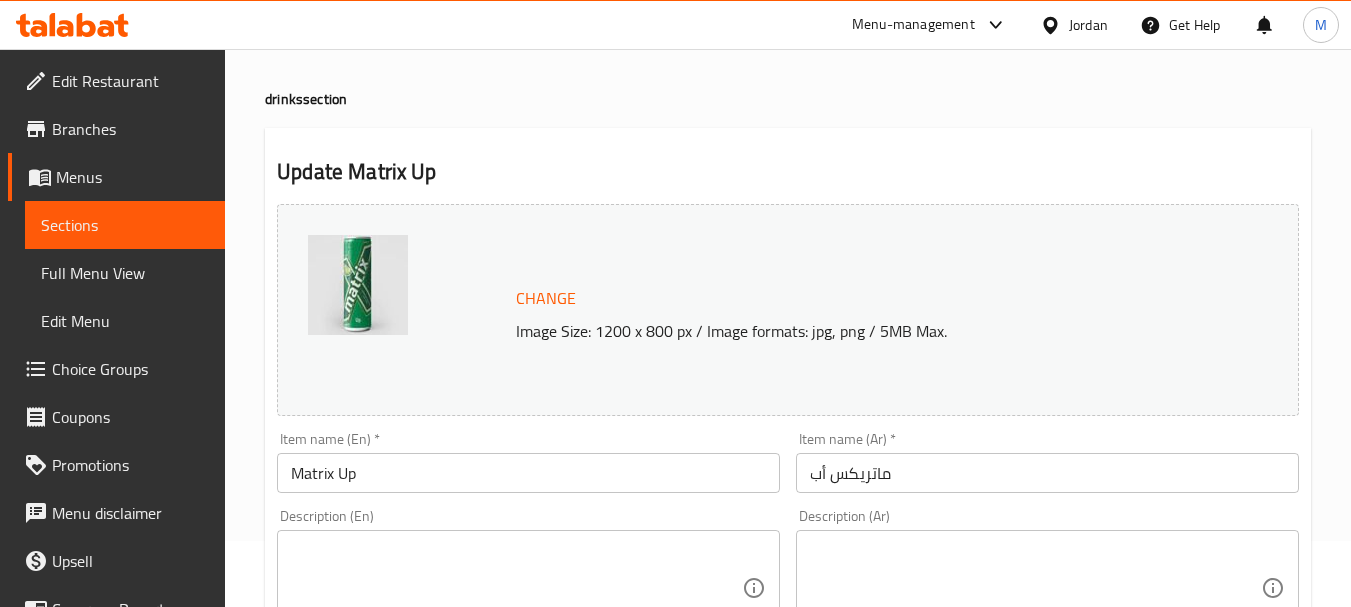 scroll, scrollTop: 100, scrollLeft: 0, axis: vertical 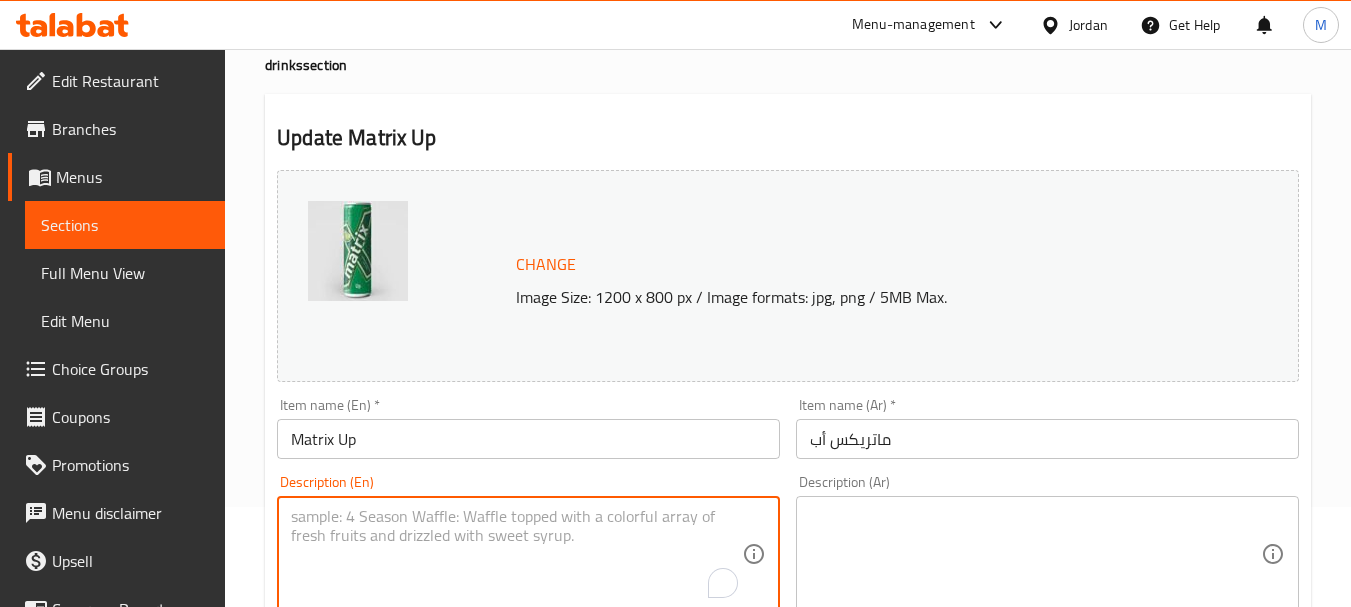 click at bounding box center (516, 554) 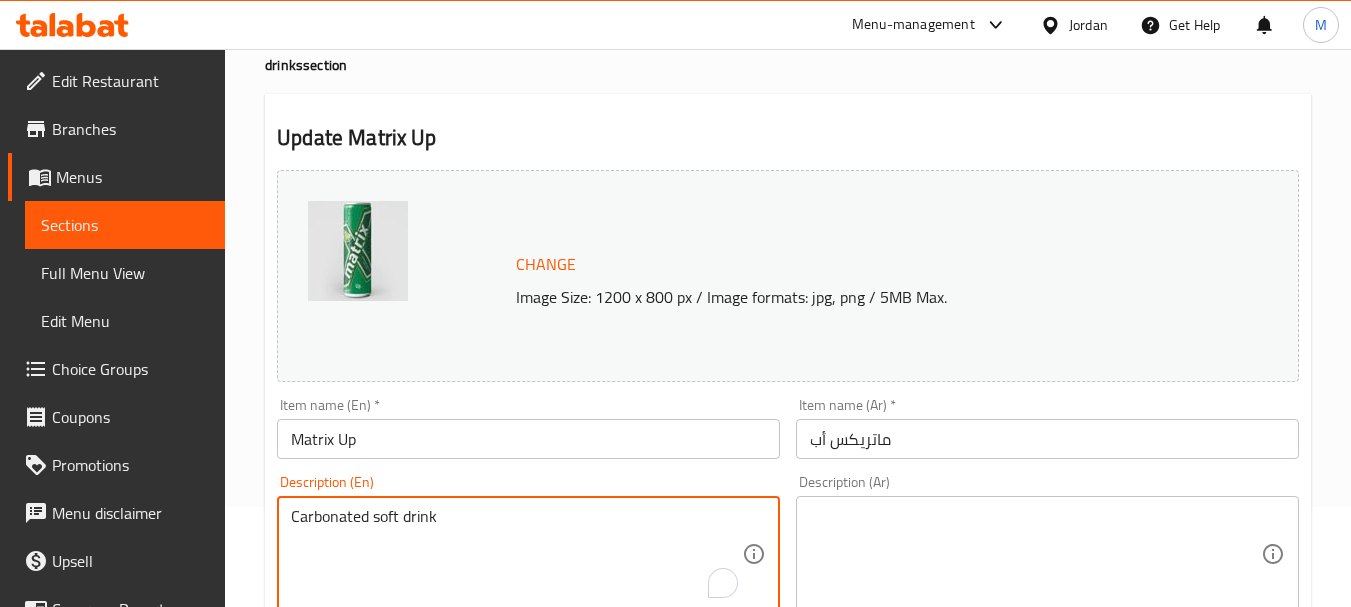 type on "Carbonated soft drink" 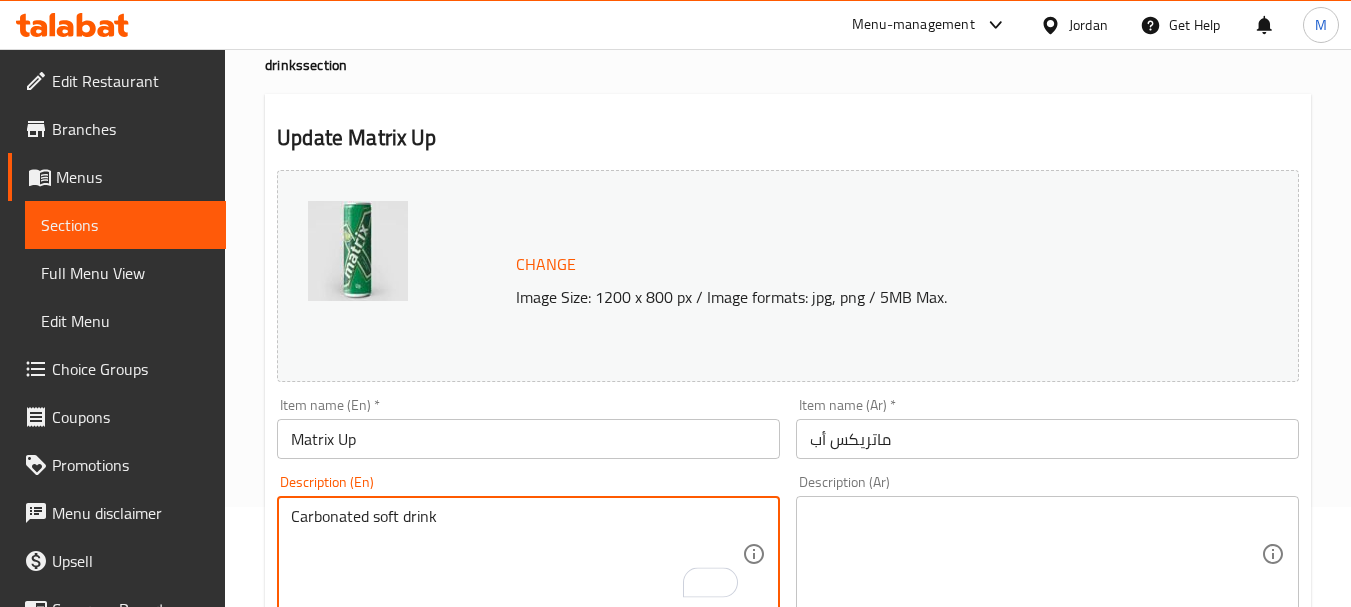 click at bounding box center (1035, 554) 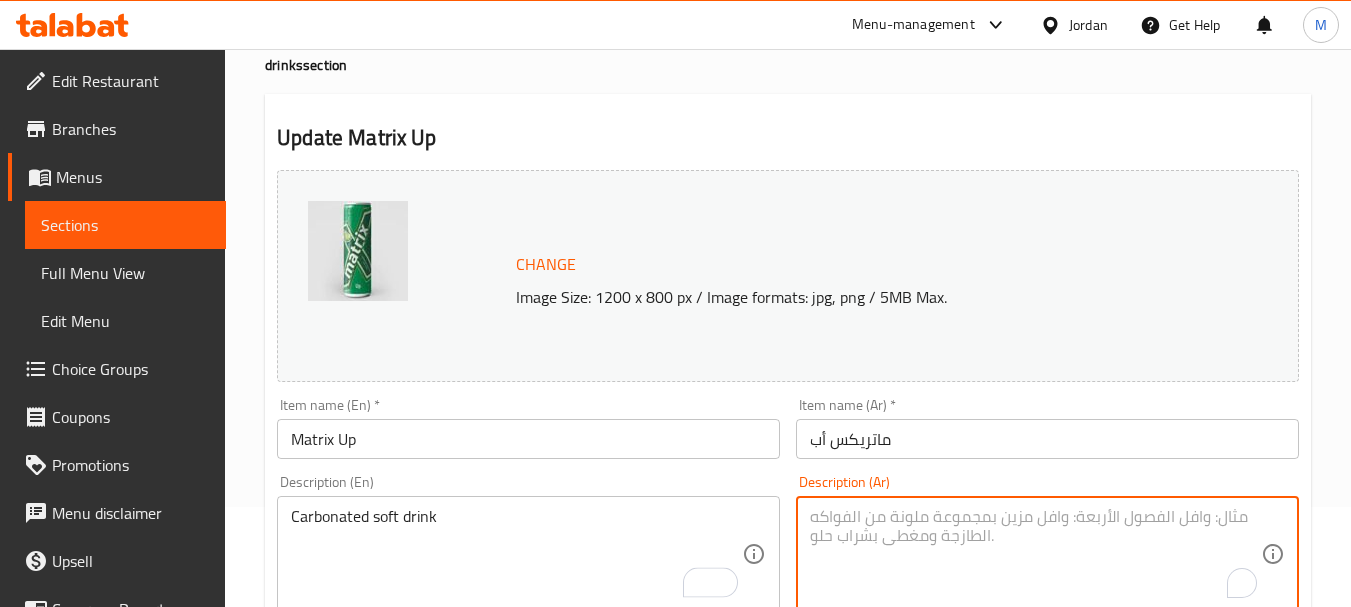 paste on "مشروب غازي مكربن" 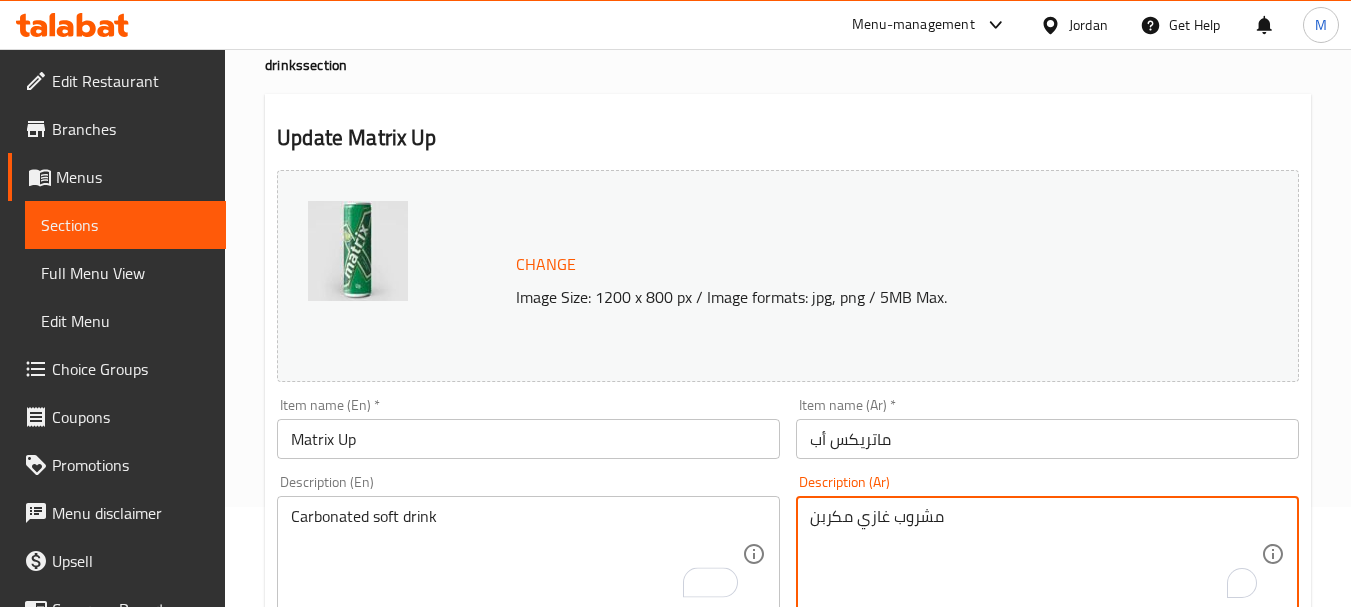 type on "مشروب غازي مكربن" 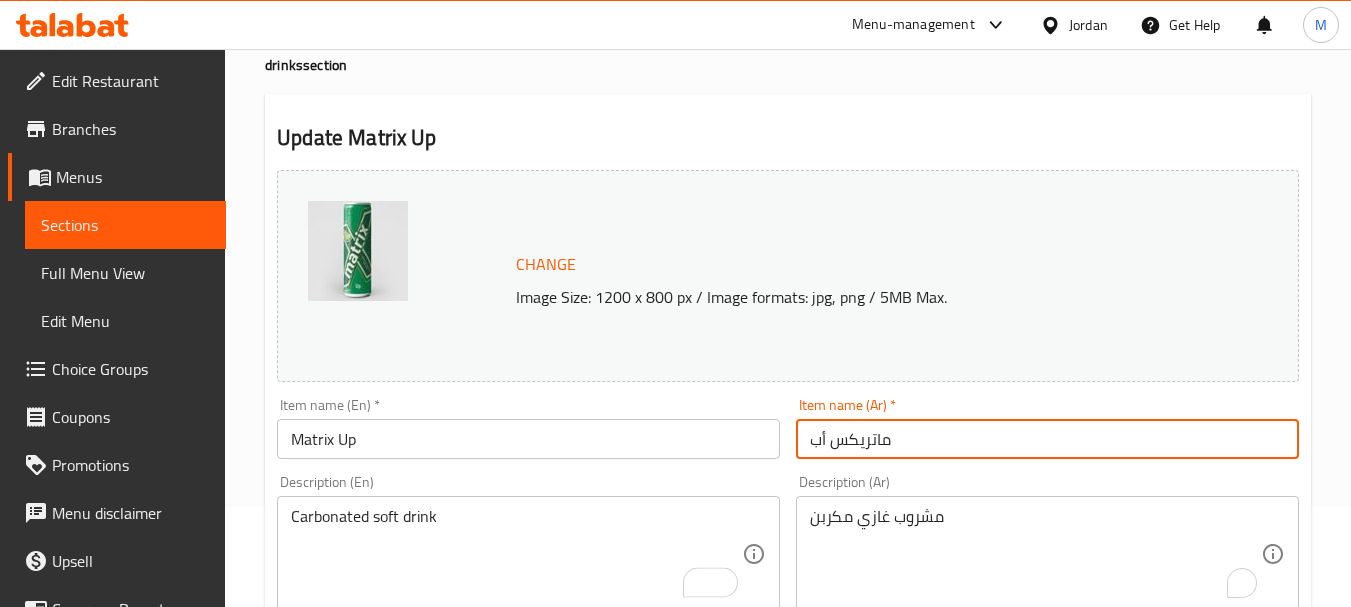 click on "Update" at bounding box center [398, 1255] 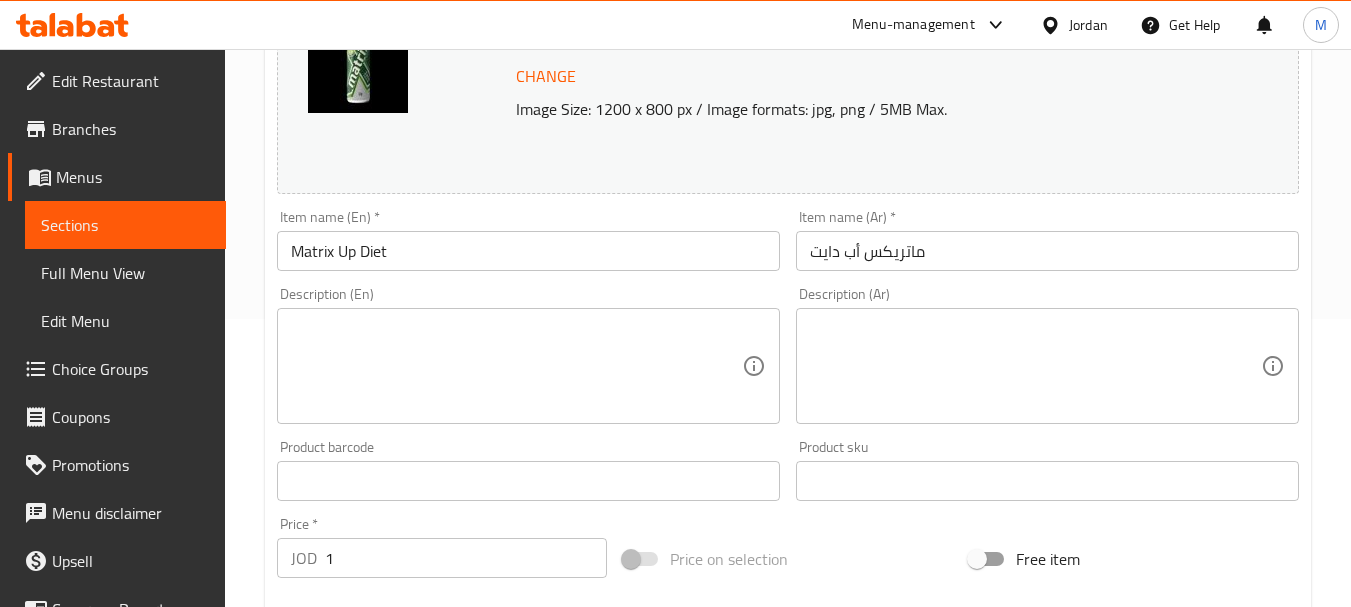 scroll, scrollTop: 300, scrollLeft: 0, axis: vertical 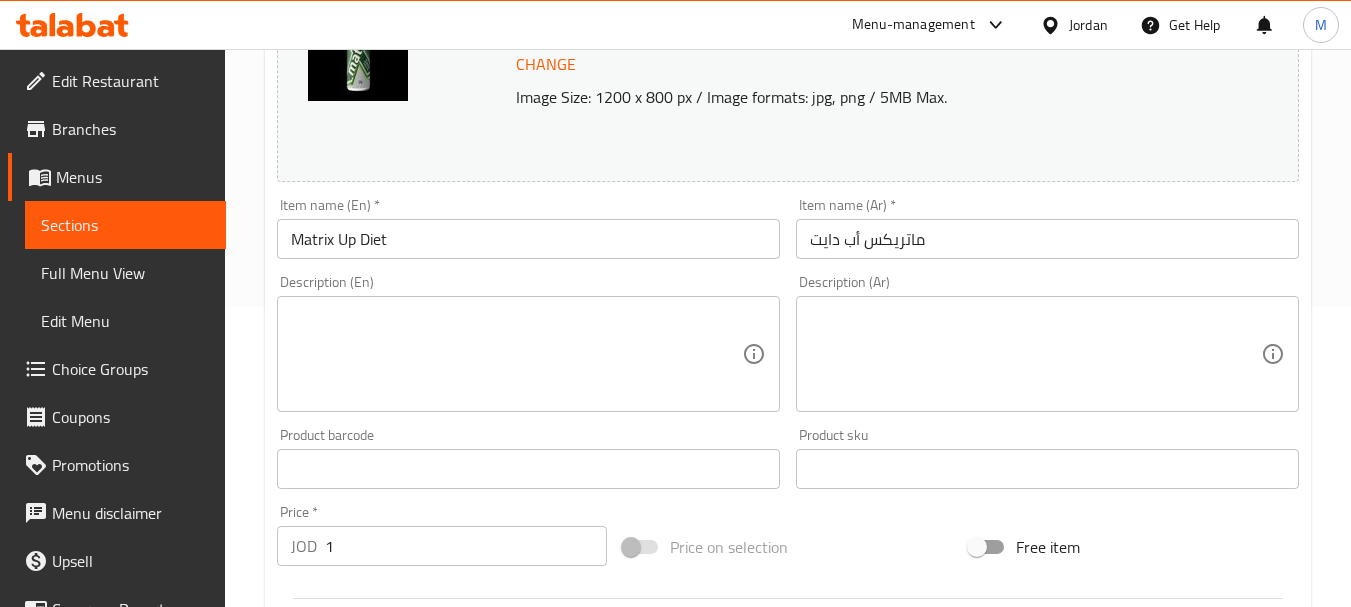 click at bounding box center [1035, 354] 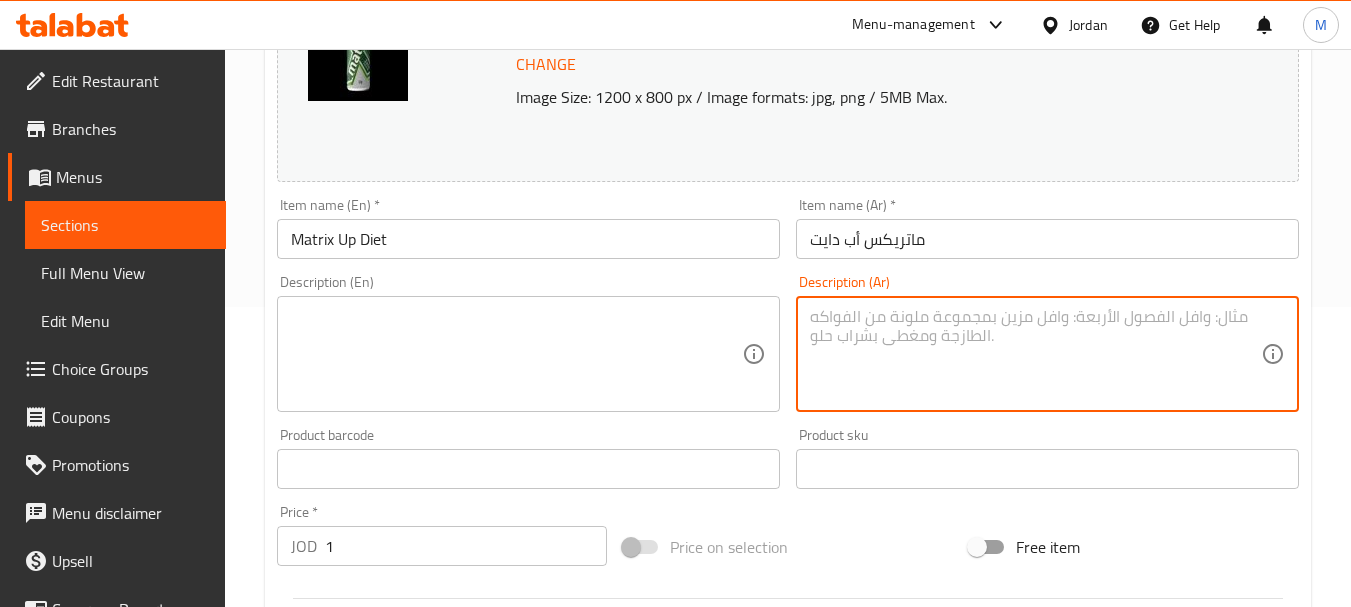 paste on "مشروب غازي مكربن" 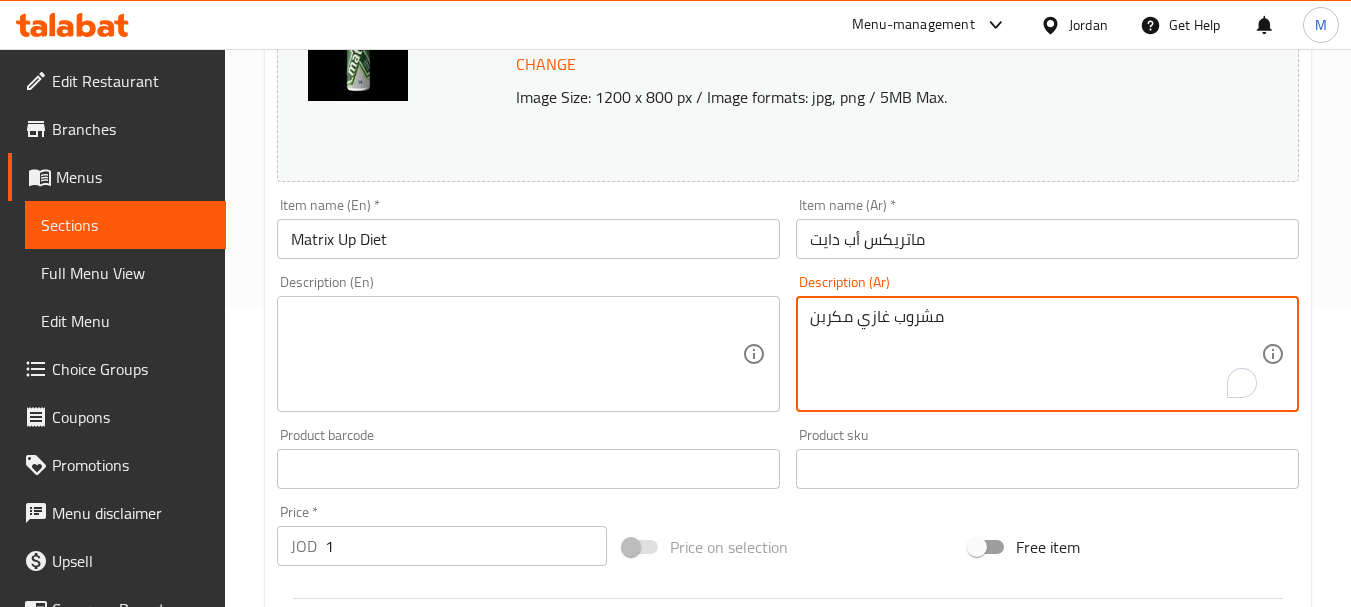 type on "مشروب غازي مكربن" 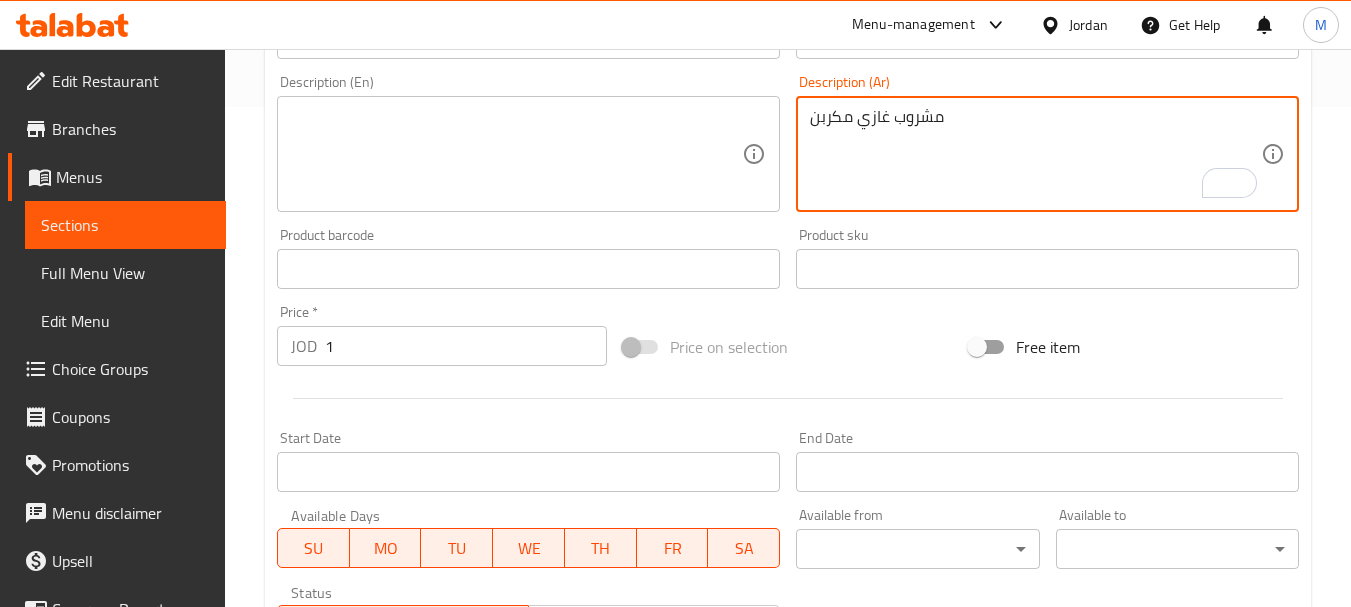 click at bounding box center [516, 154] 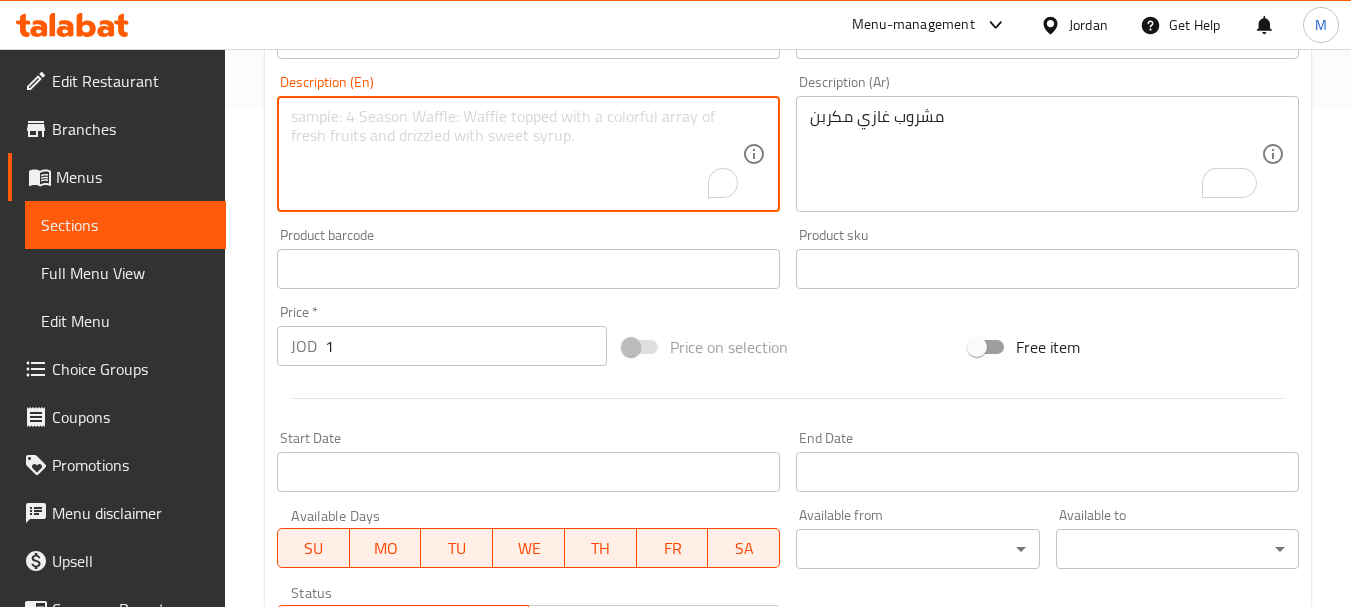 paste on "Carbonated soft drink" 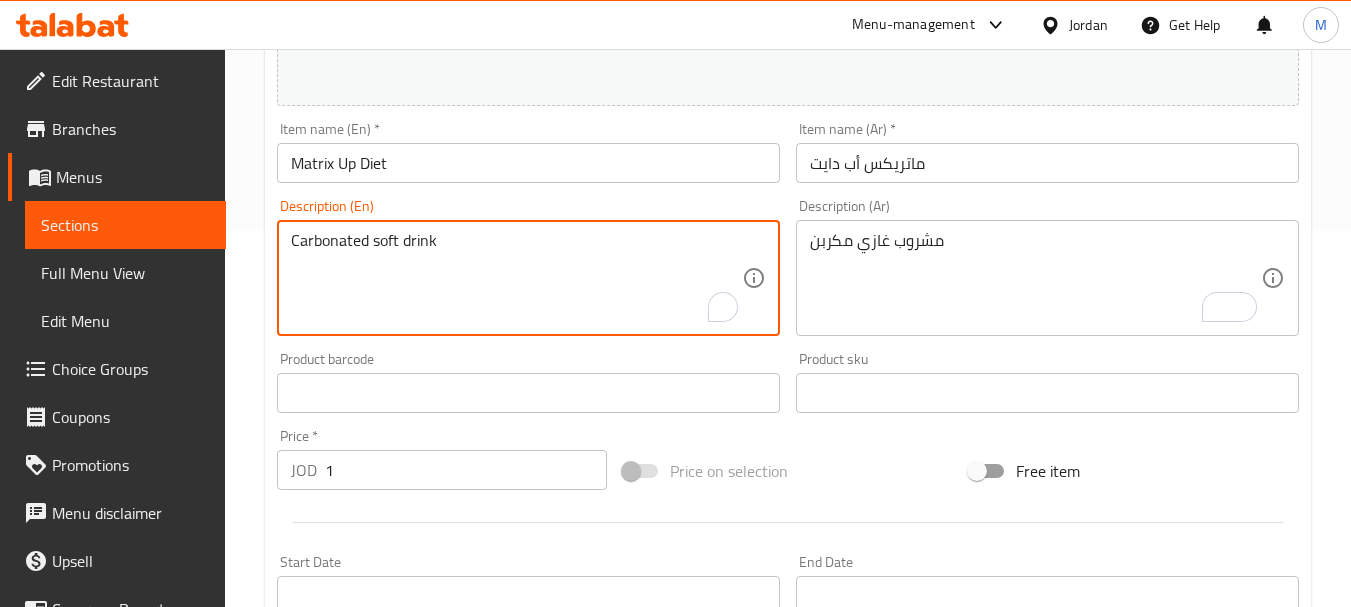 scroll, scrollTop: 200, scrollLeft: 0, axis: vertical 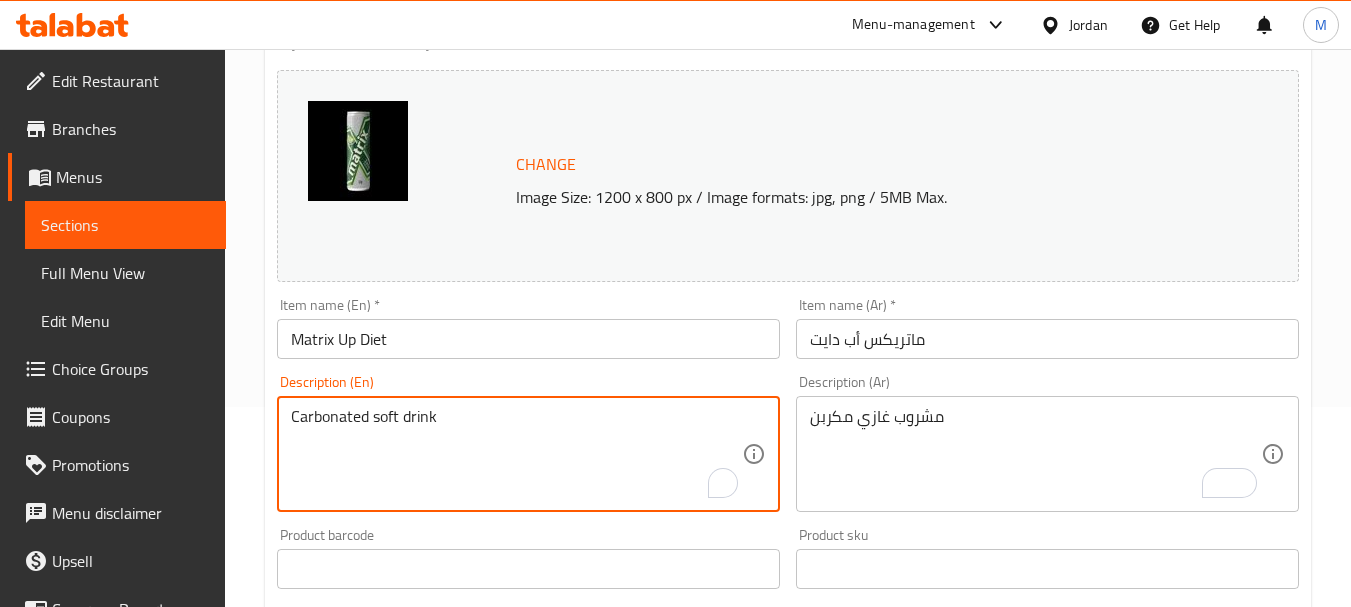 type on "Carbonated soft drink" 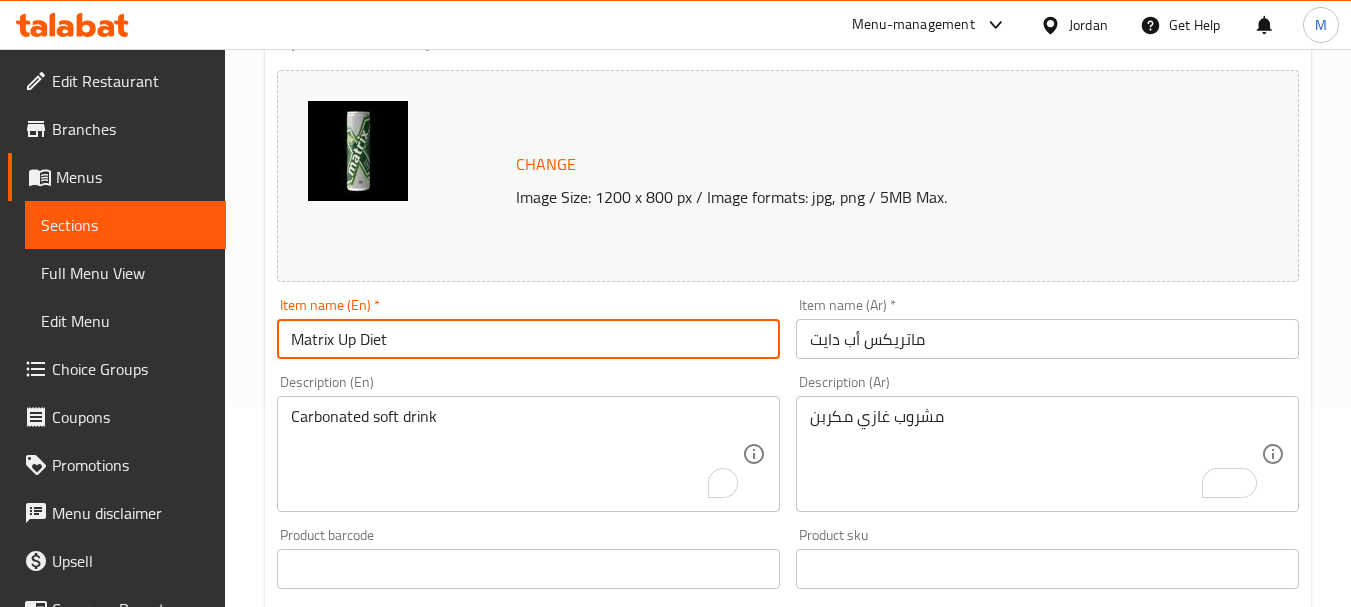 click on "Matrix Up Diet" at bounding box center (528, 339) 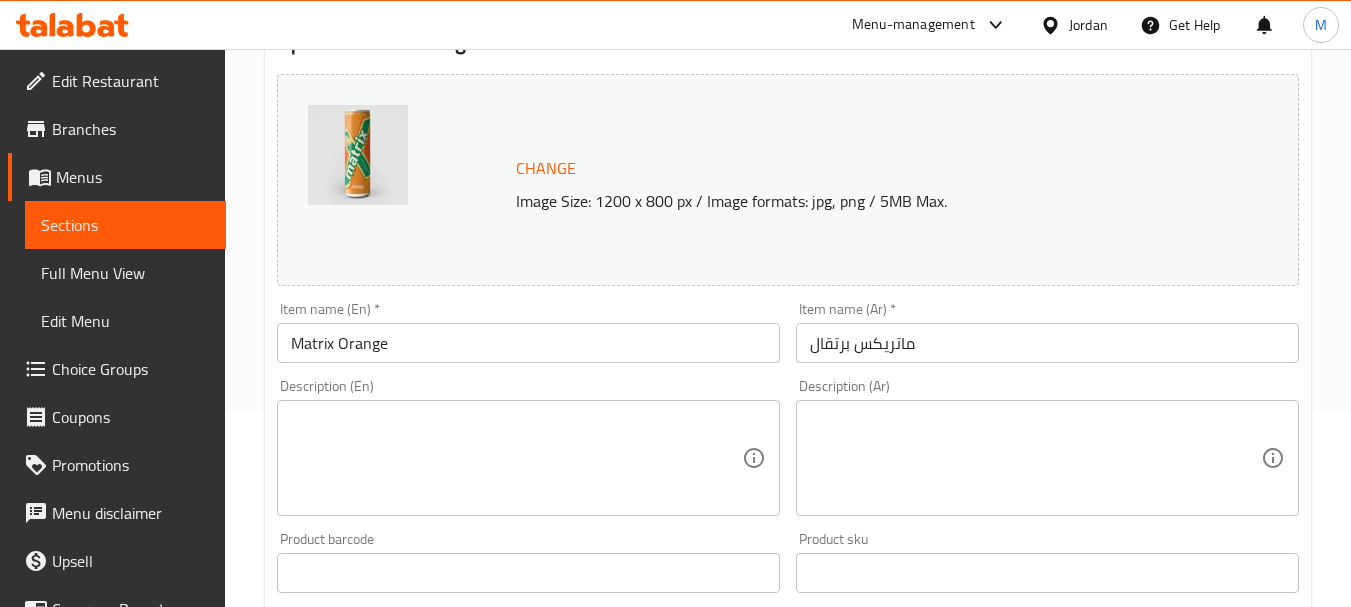 scroll, scrollTop: 200, scrollLeft: 0, axis: vertical 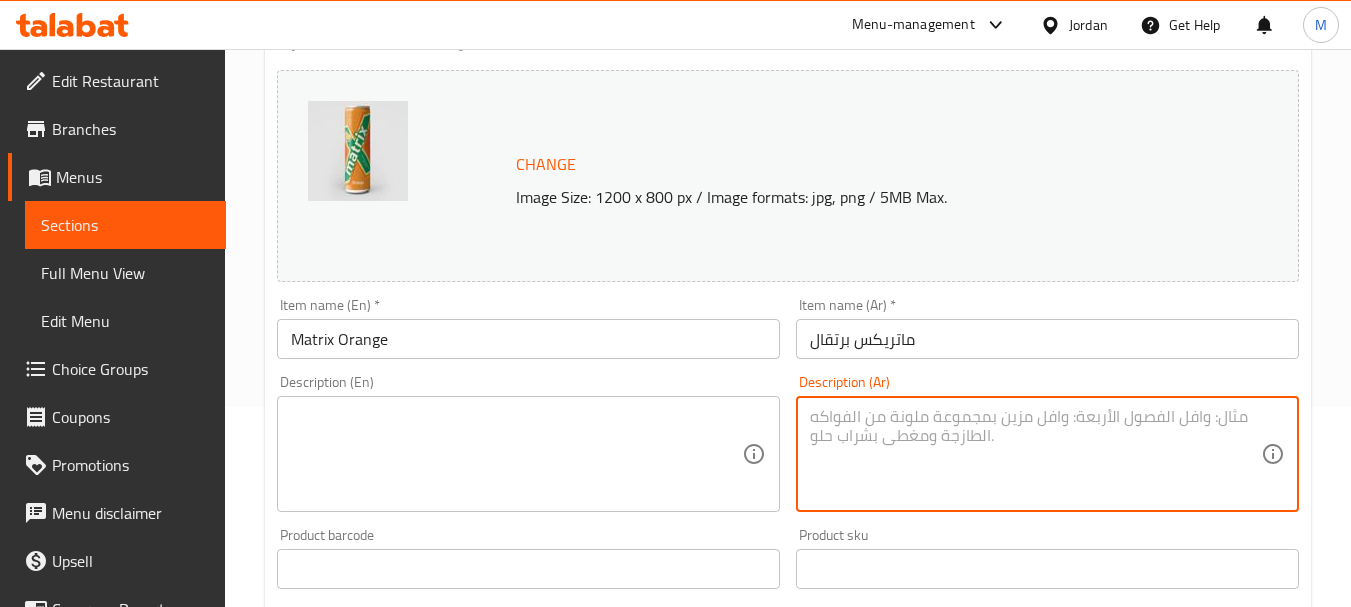 click at bounding box center [1035, 454] 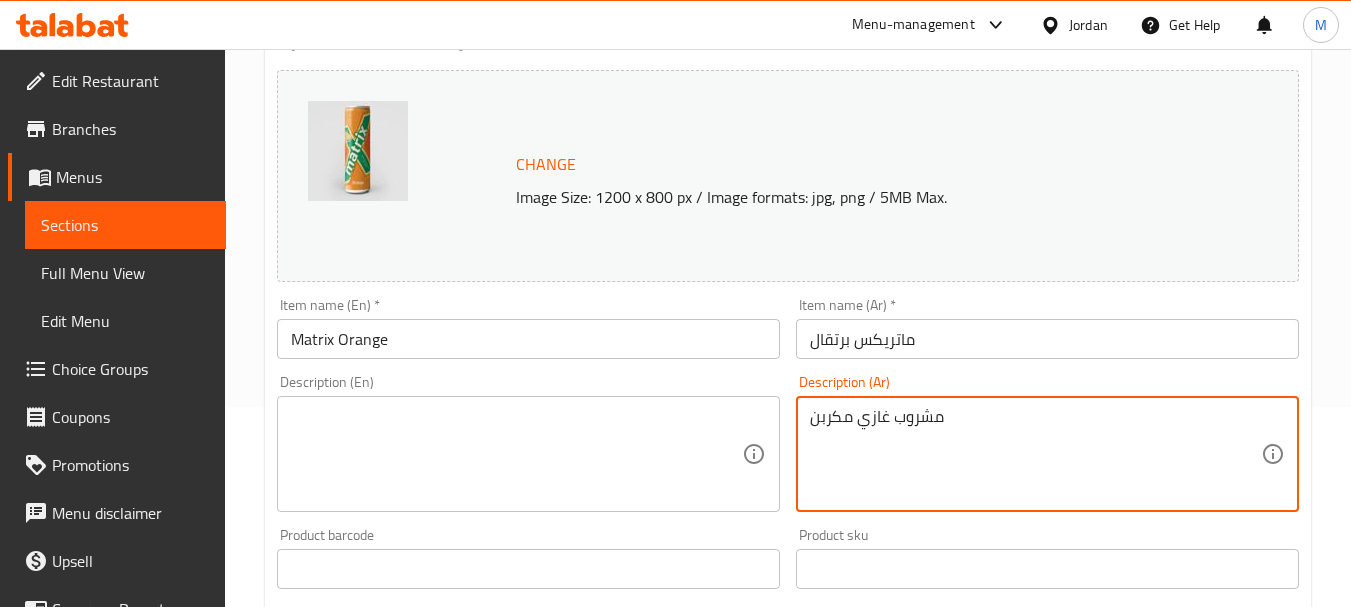 type on "مشروب غازي مكربن" 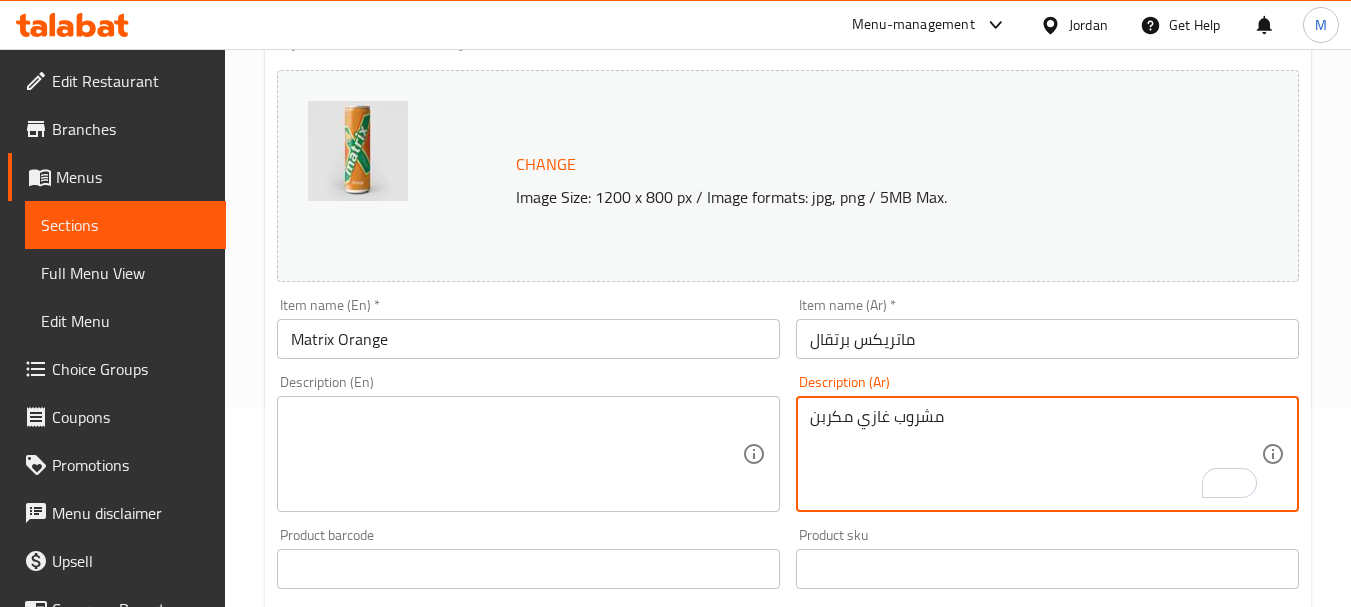 click at bounding box center (516, 454) 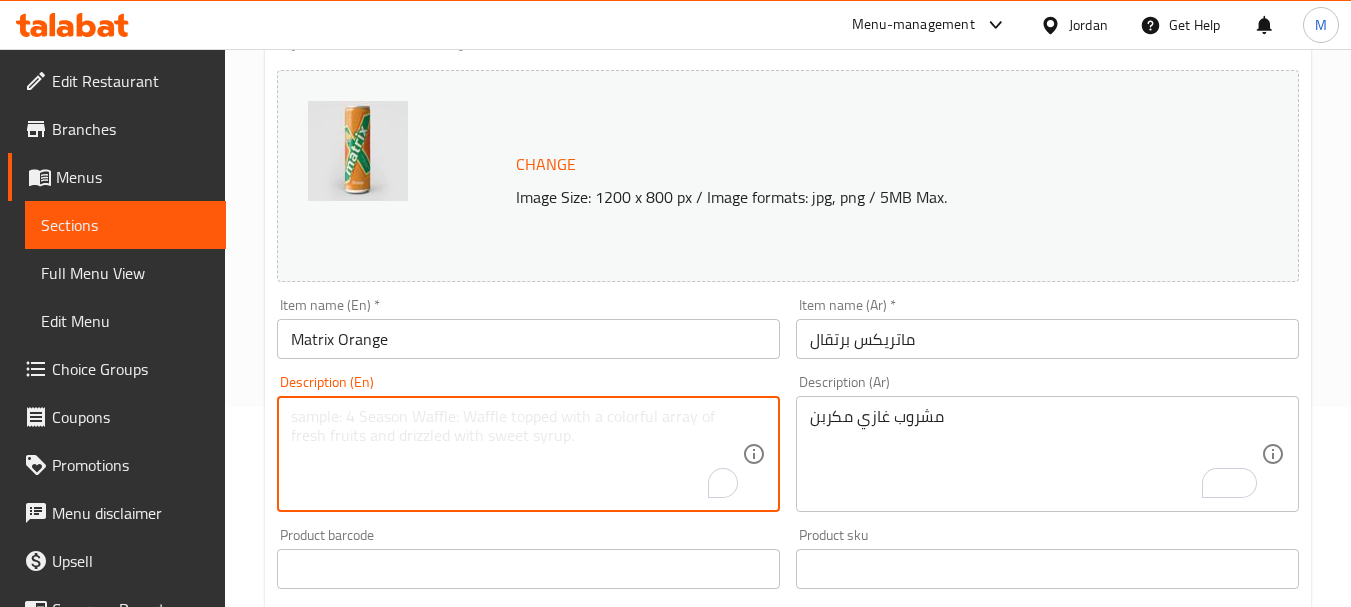 paste on "Carbonated soft drink" 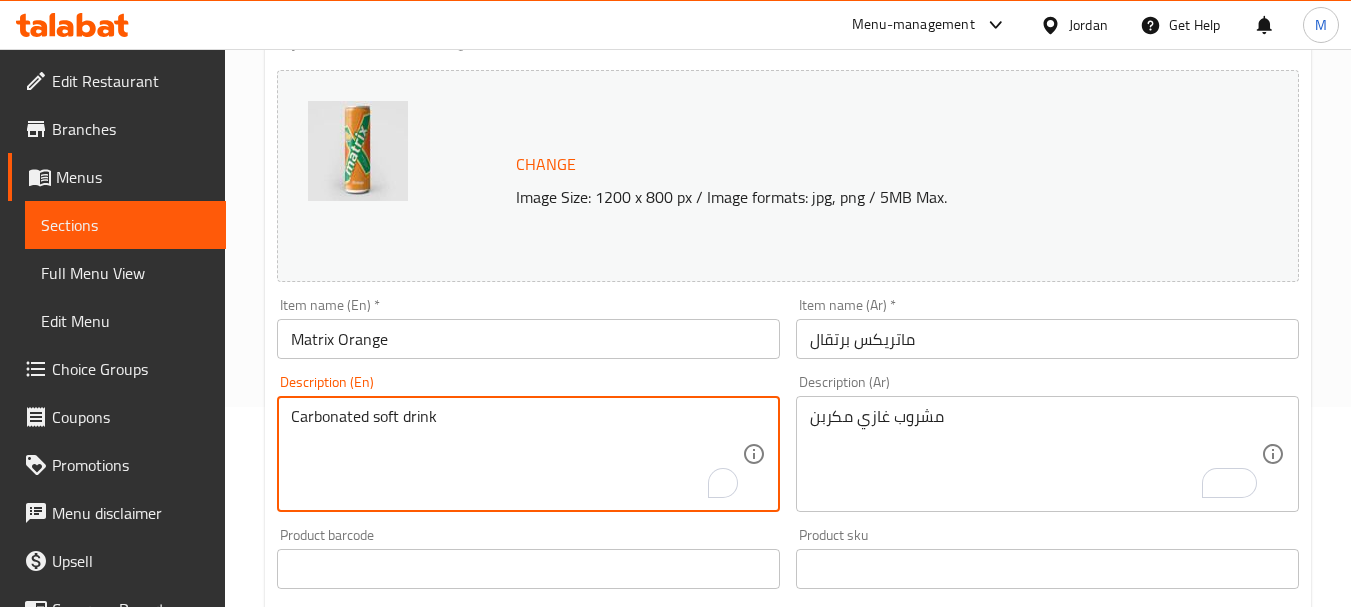 type on "Carbonated soft drink" 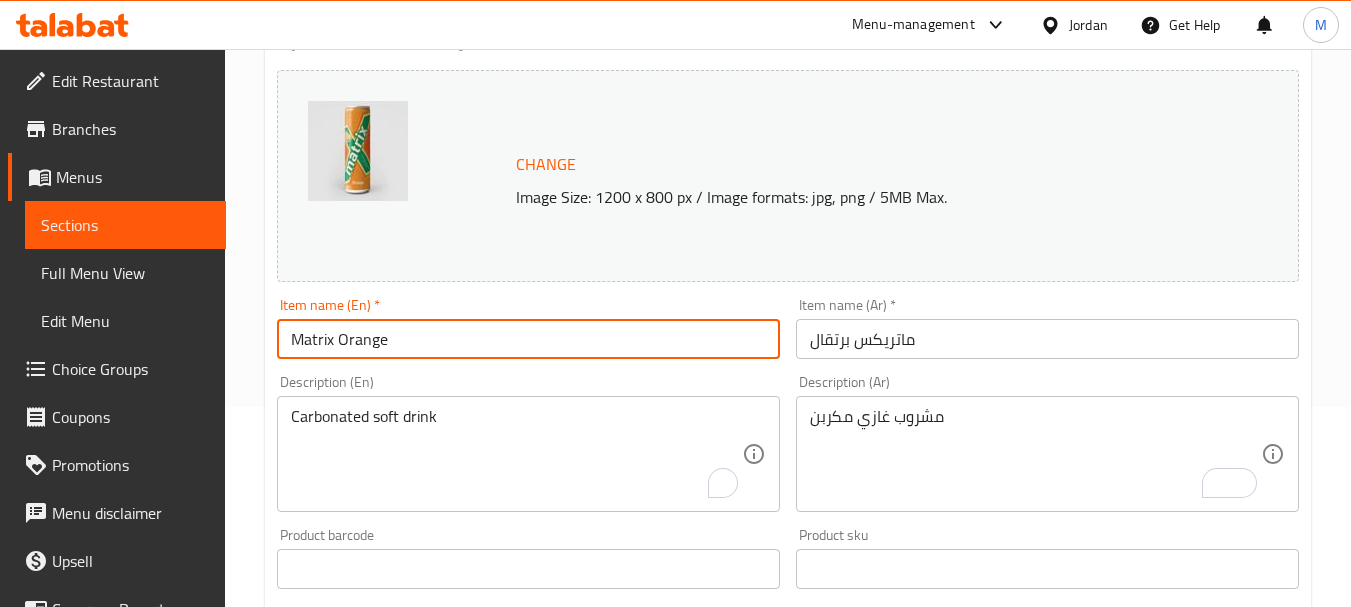 click on "Update" at bounding box center (398, 1155) 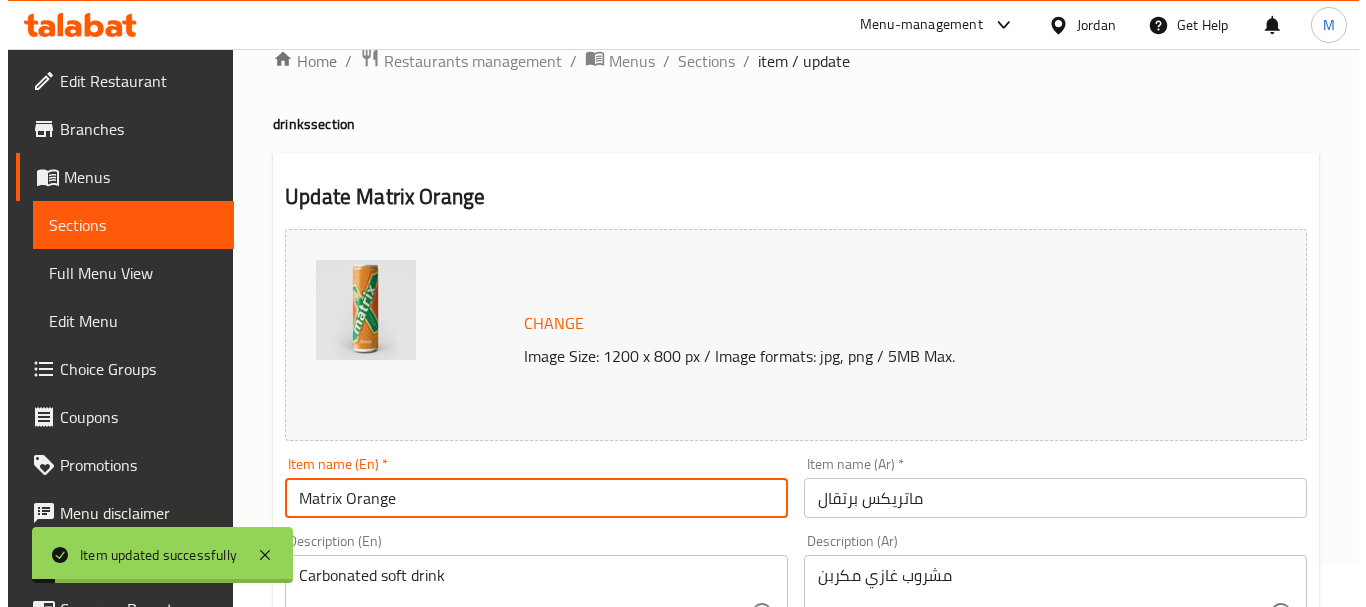 scroll, scrollTop: 0, scrollLeft: 0, axis: both 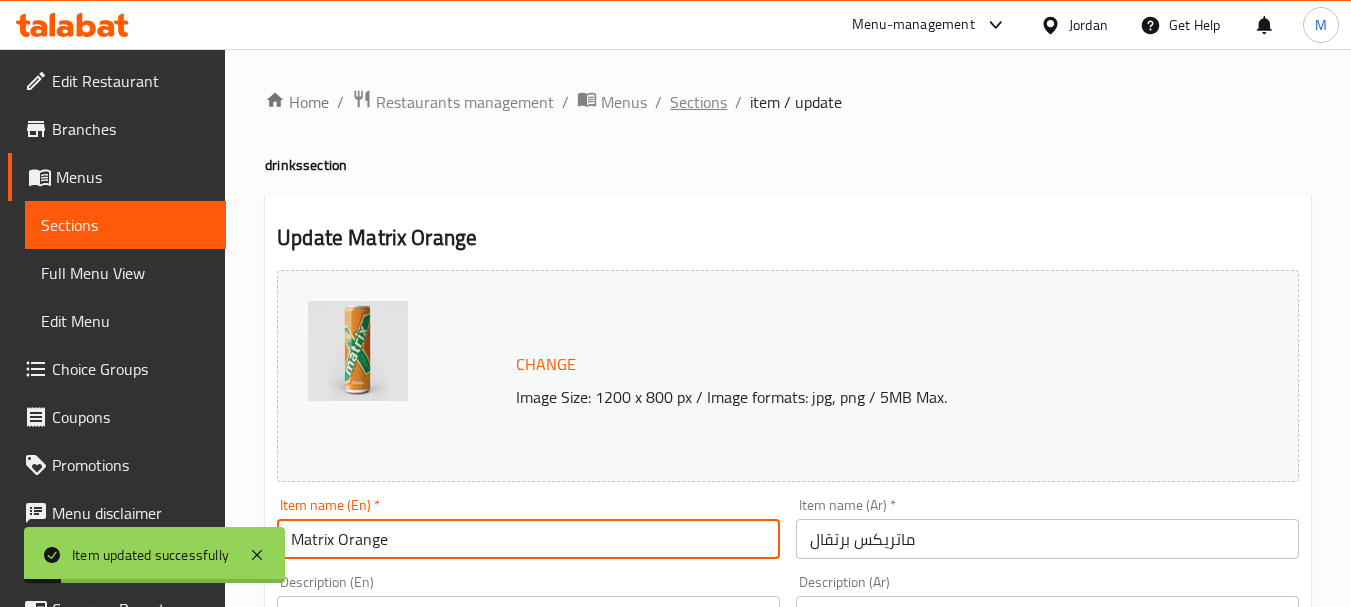 click on "Sections" at bounding box center (698, 102) 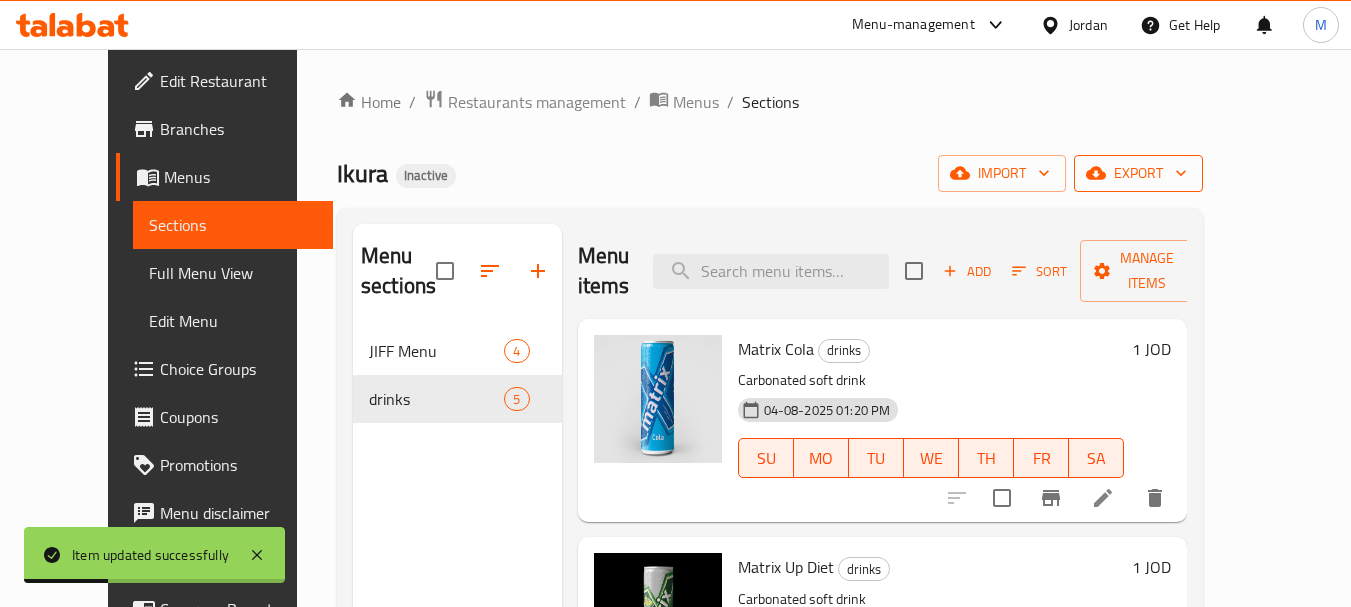 click on "export" at bounding box center (1138, 173) 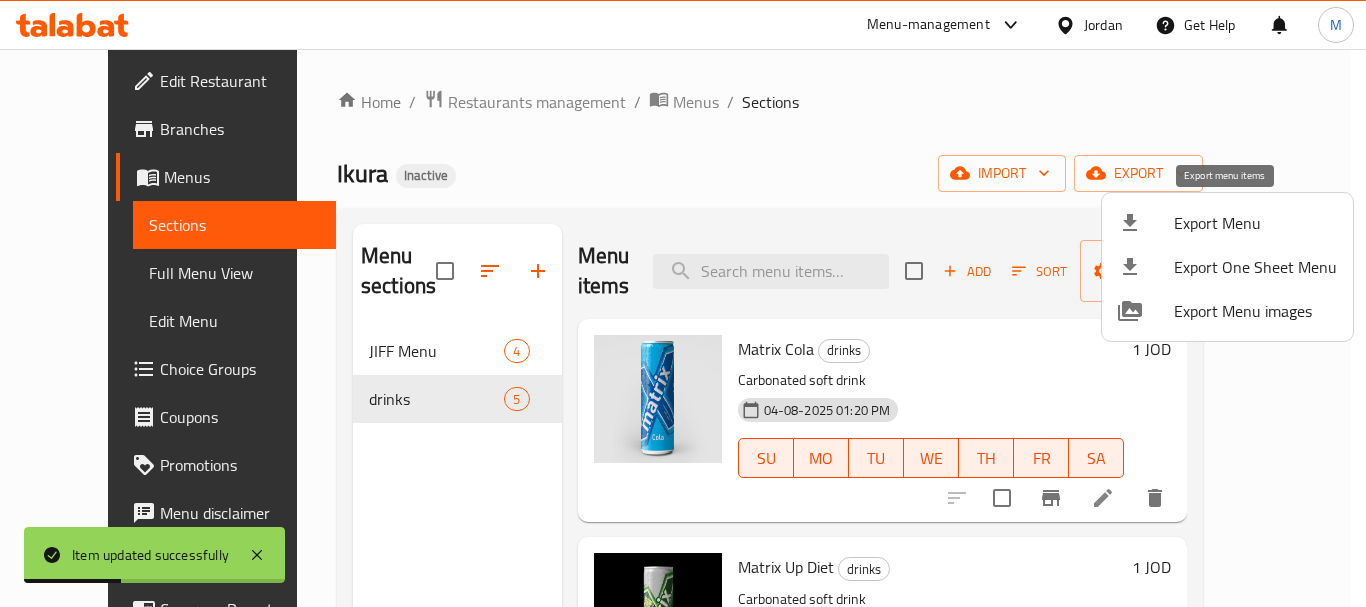 click on "Export Menu" at bounding box center [1255, 223] 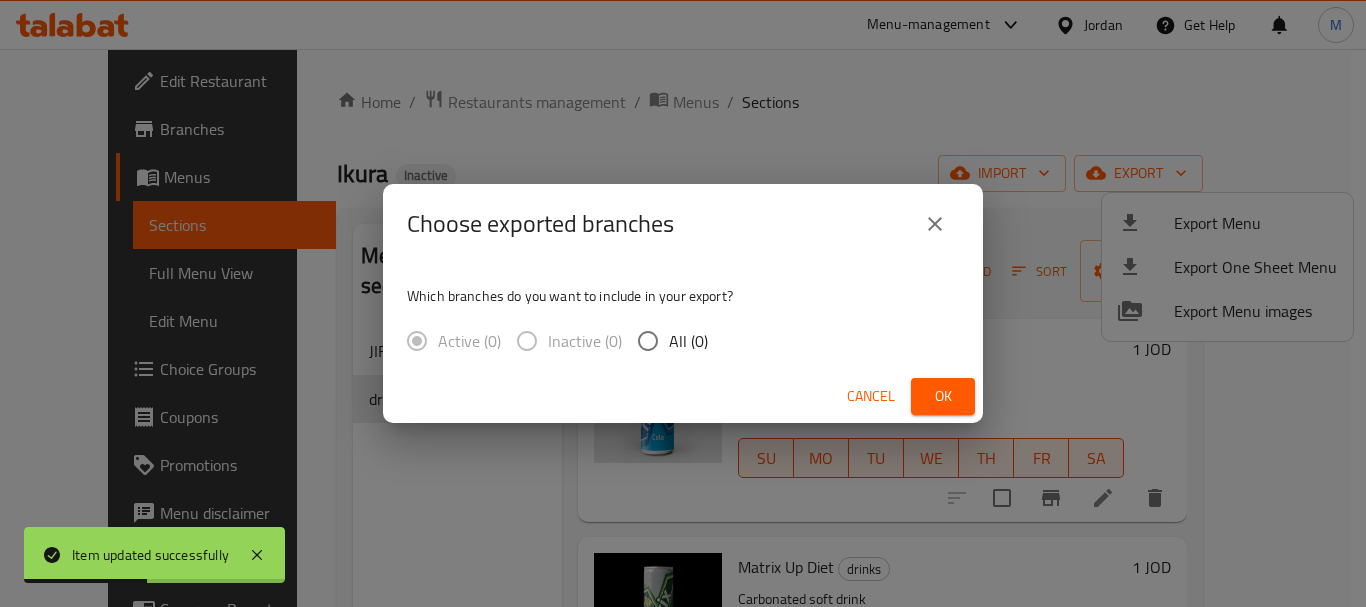 click on "All (0)" at bounding box center [688, 341] 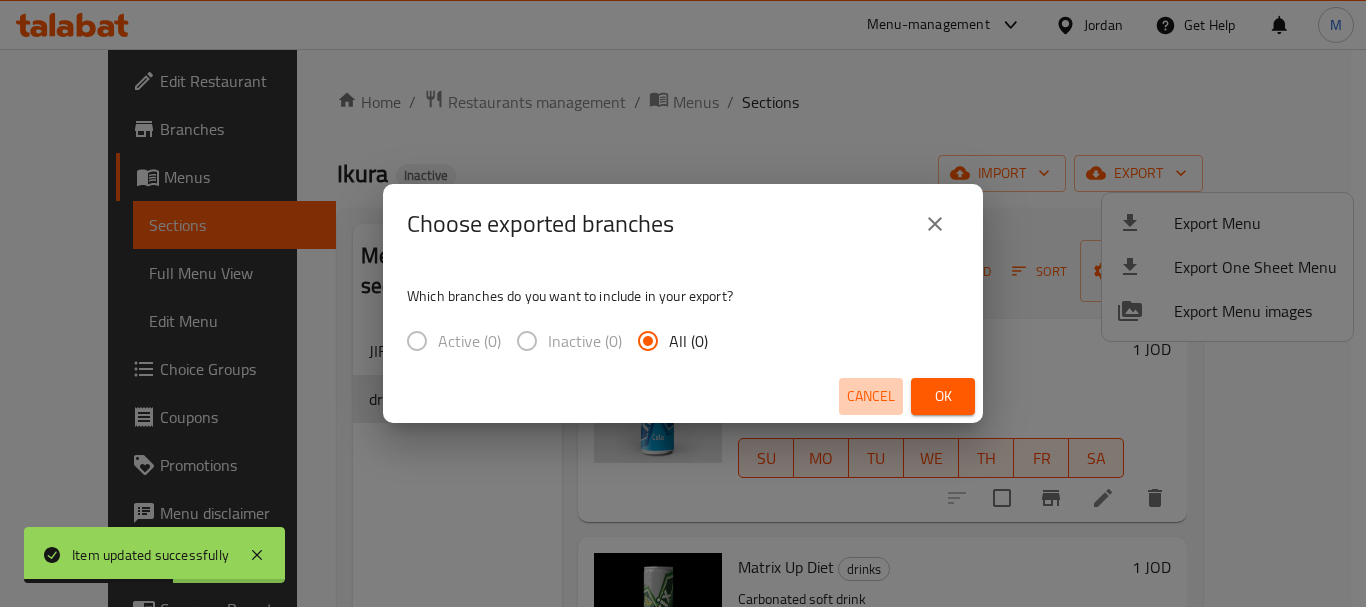 click on "Cancel" at bounding box center [871, 396] 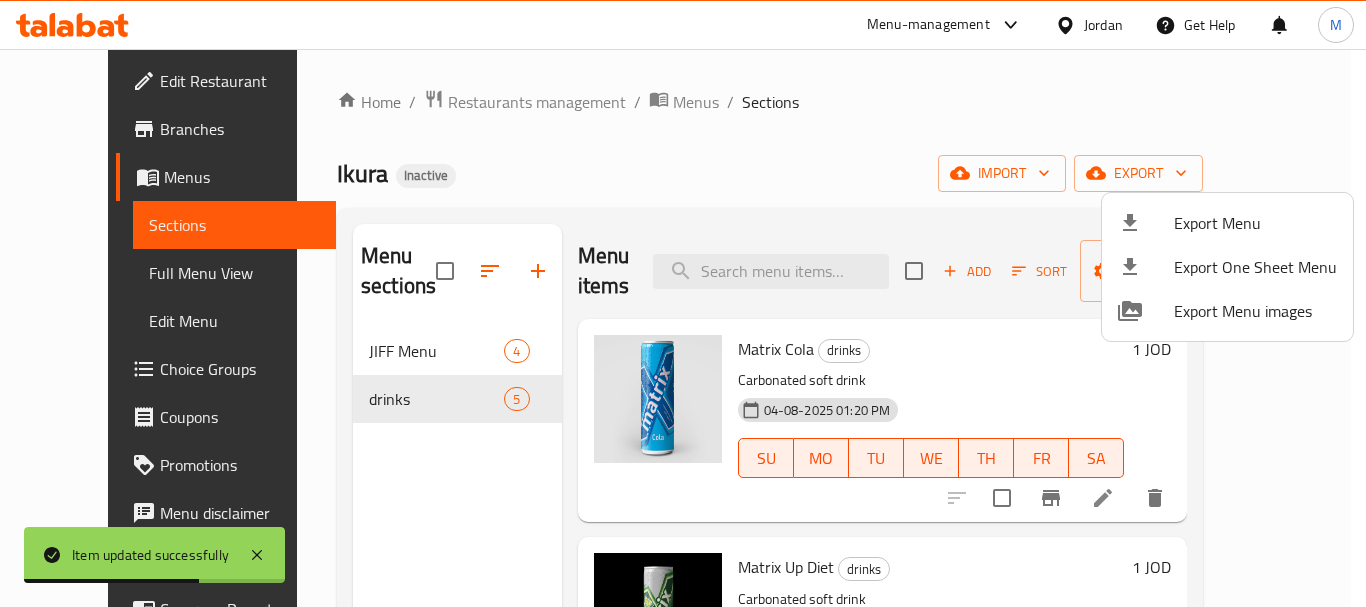 drag, startPoint x: 359, startPoint y: 352, endPoint x: 355, endPoint y: 375, distance: 23.345236 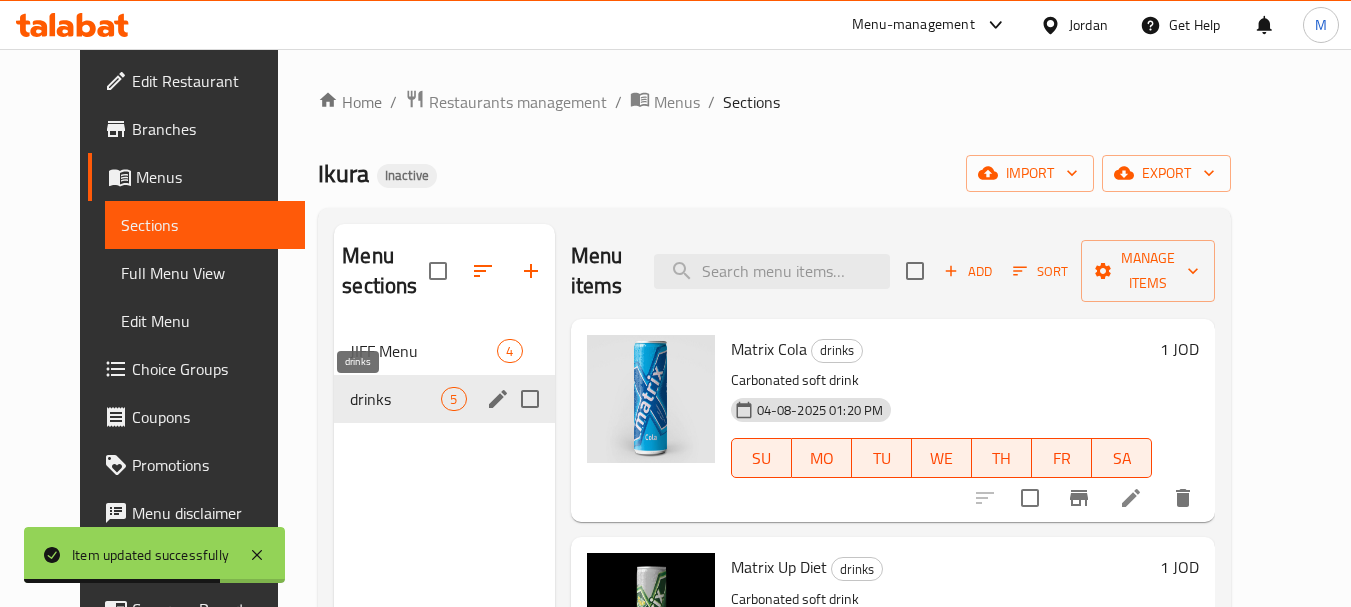 click on "drinks" at bounding box center [395, 399] 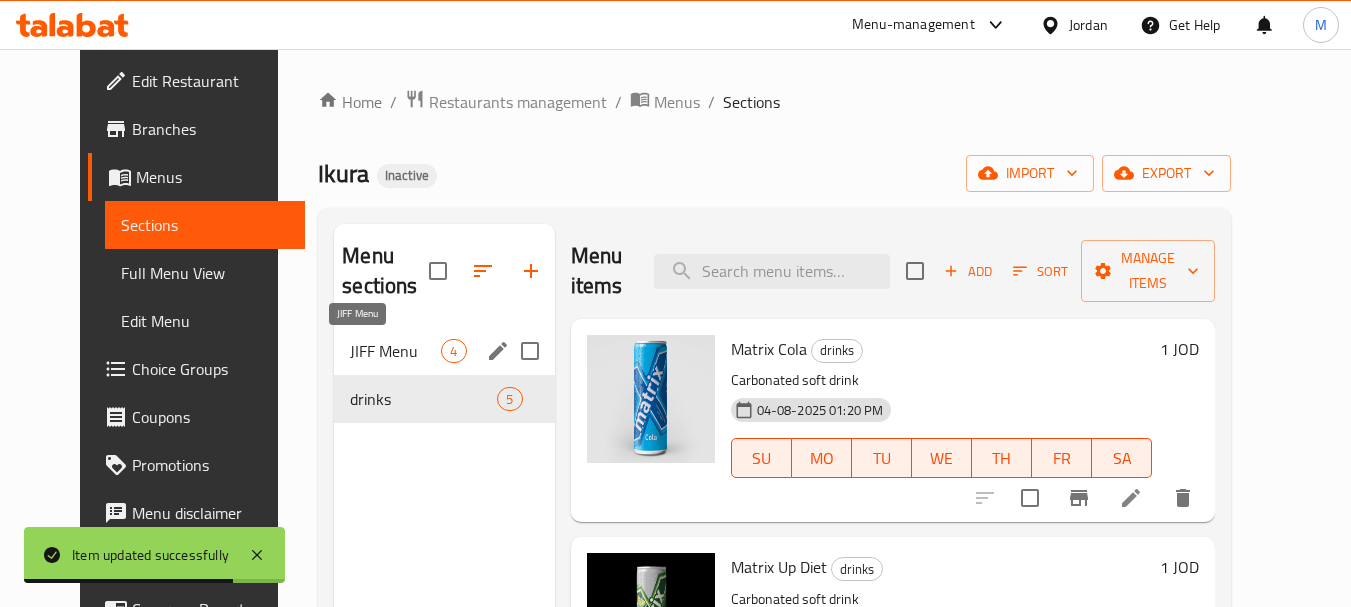 click on "JIFF Menu" at bounding box center [395, 351] 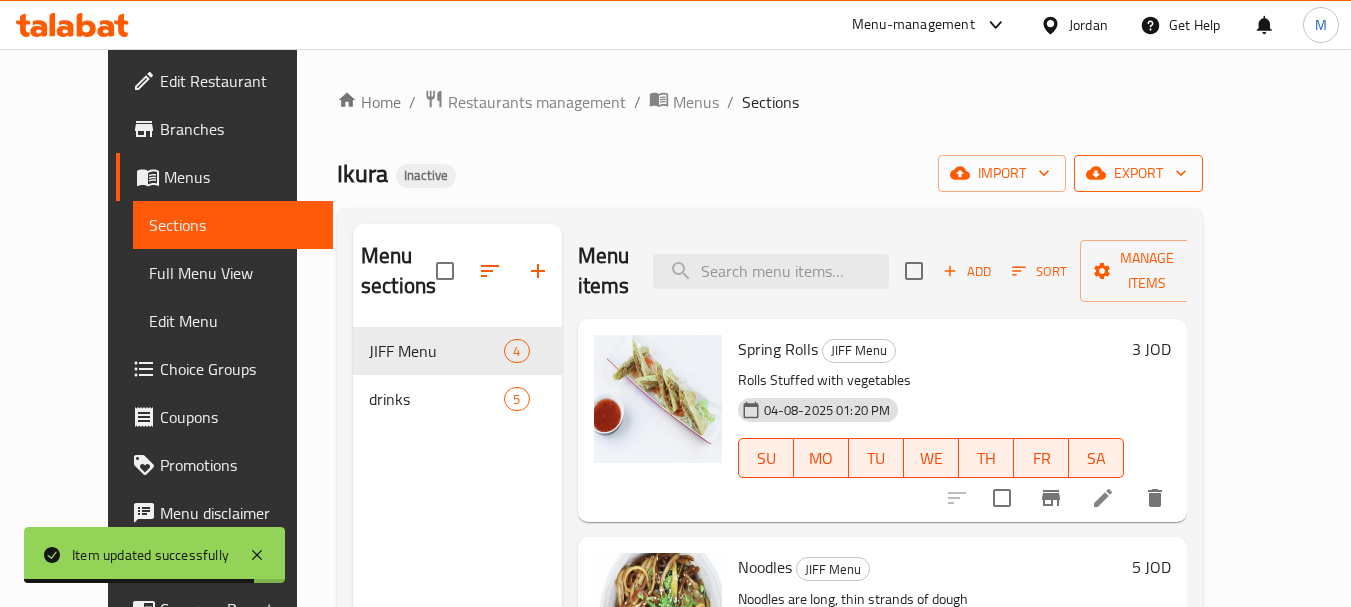 click on "export" at bounding box center [1138, 173] 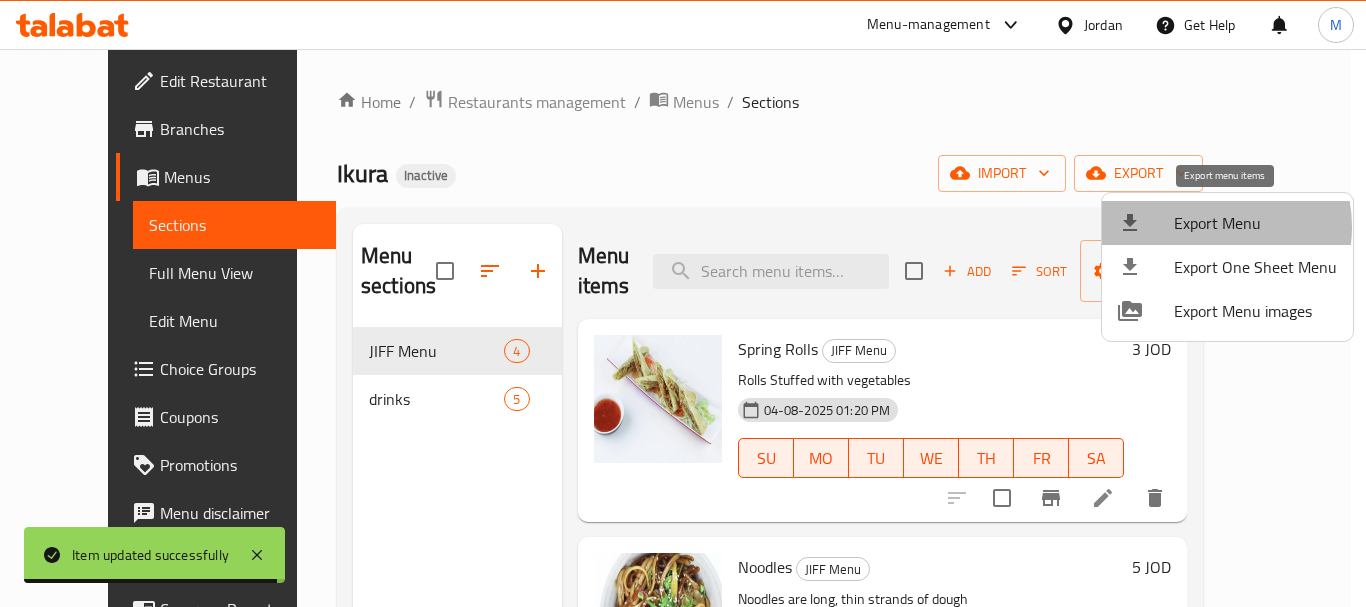 click on "Export Menu" at bounding box center (1255, 223) 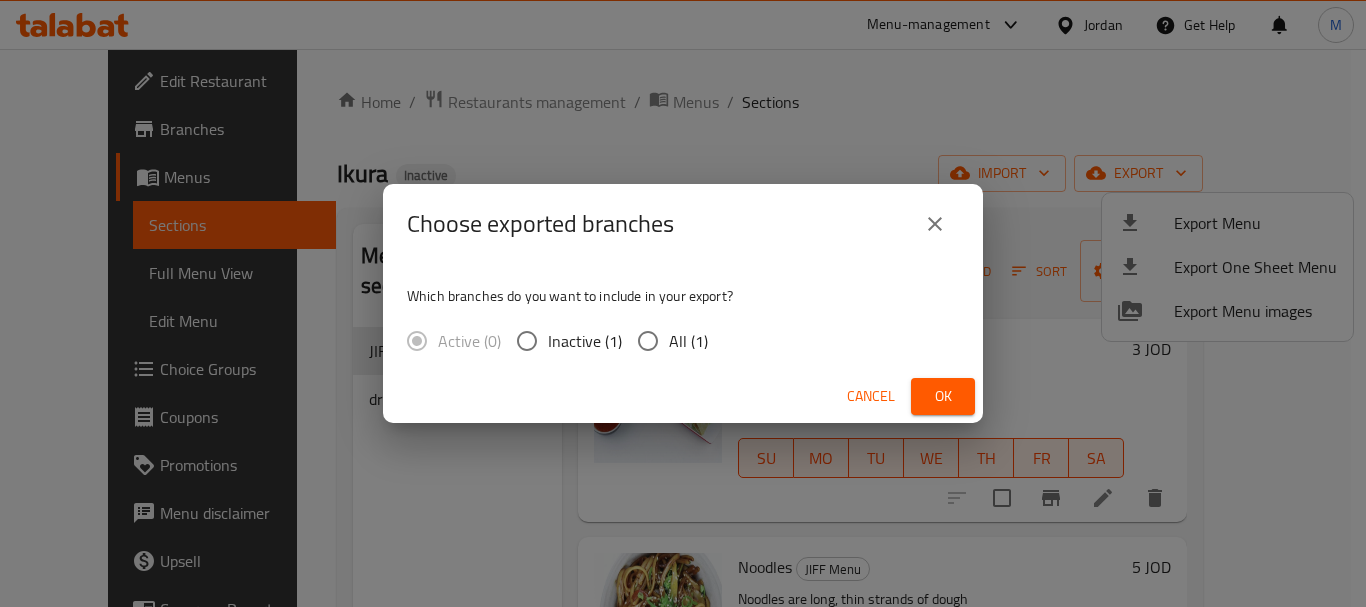 click on "All (1)" at bounding box center (688, 341) 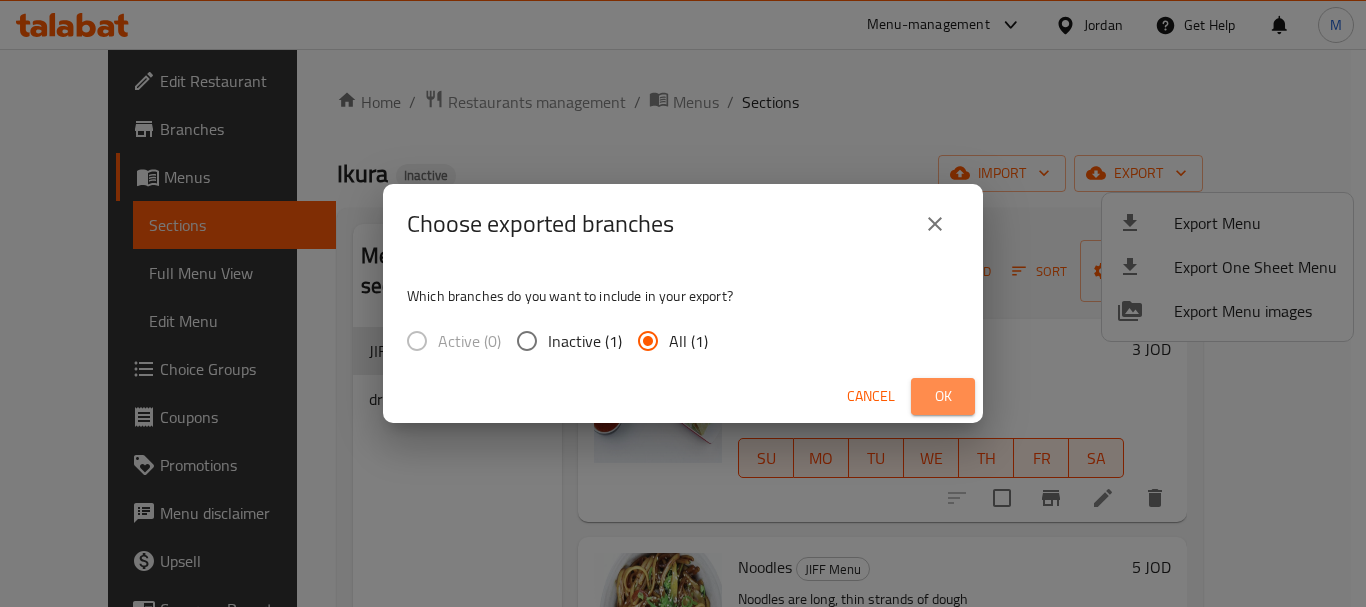 click on "Ok" at bounding box center [943, 396] 